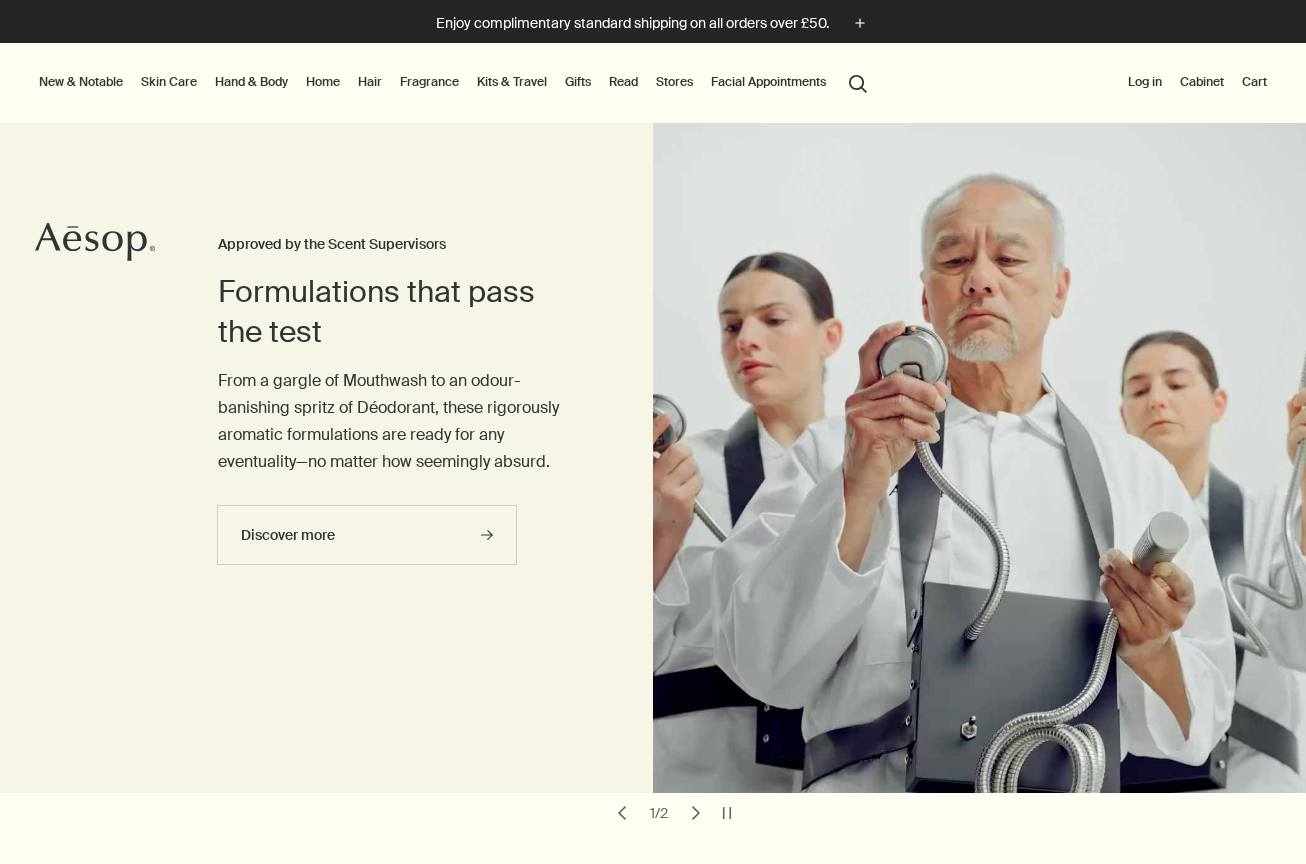 scroll, scrollTop: 0, scrollLeft: 0, axis: both 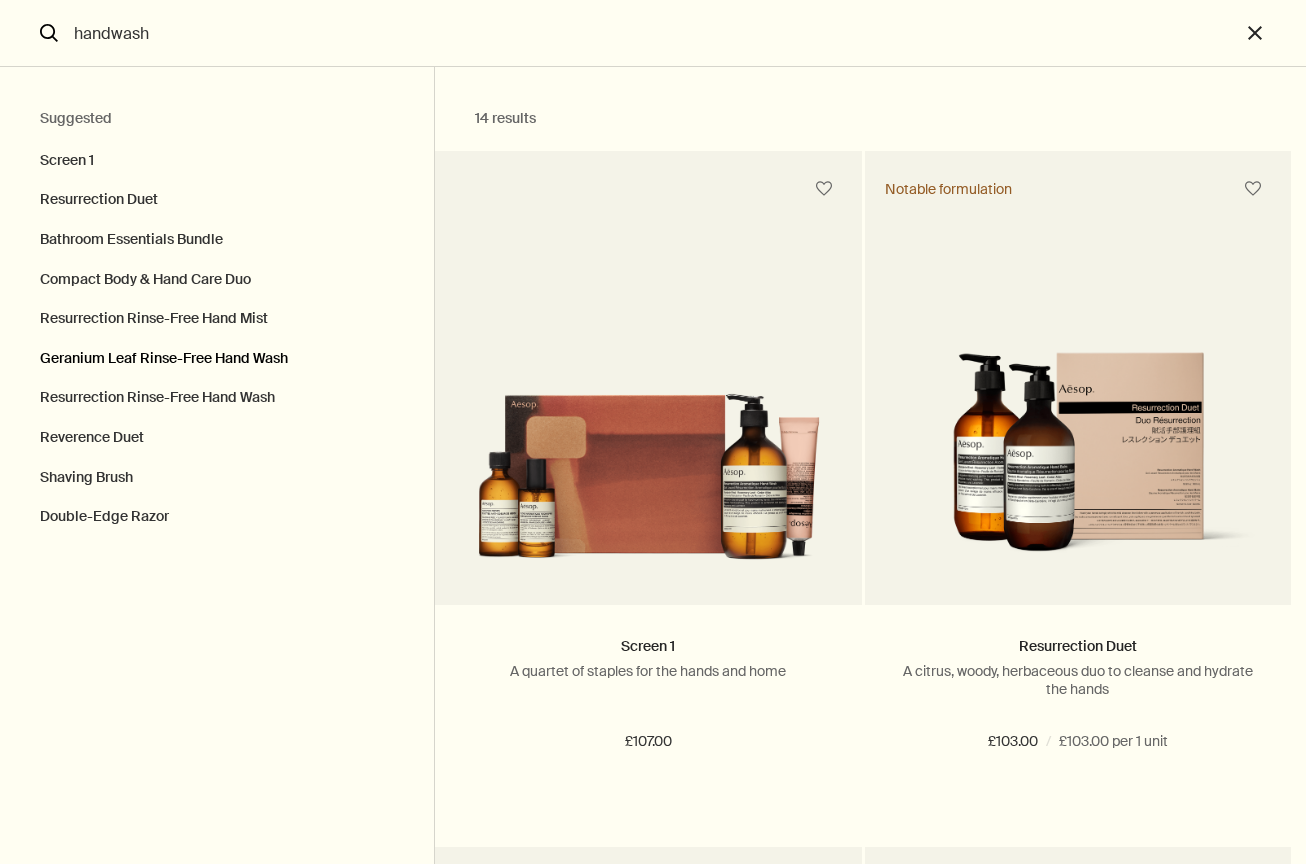 click on "Geranium Leaf Rinse-Free Hand Wash" at bounding box center (217, 359) 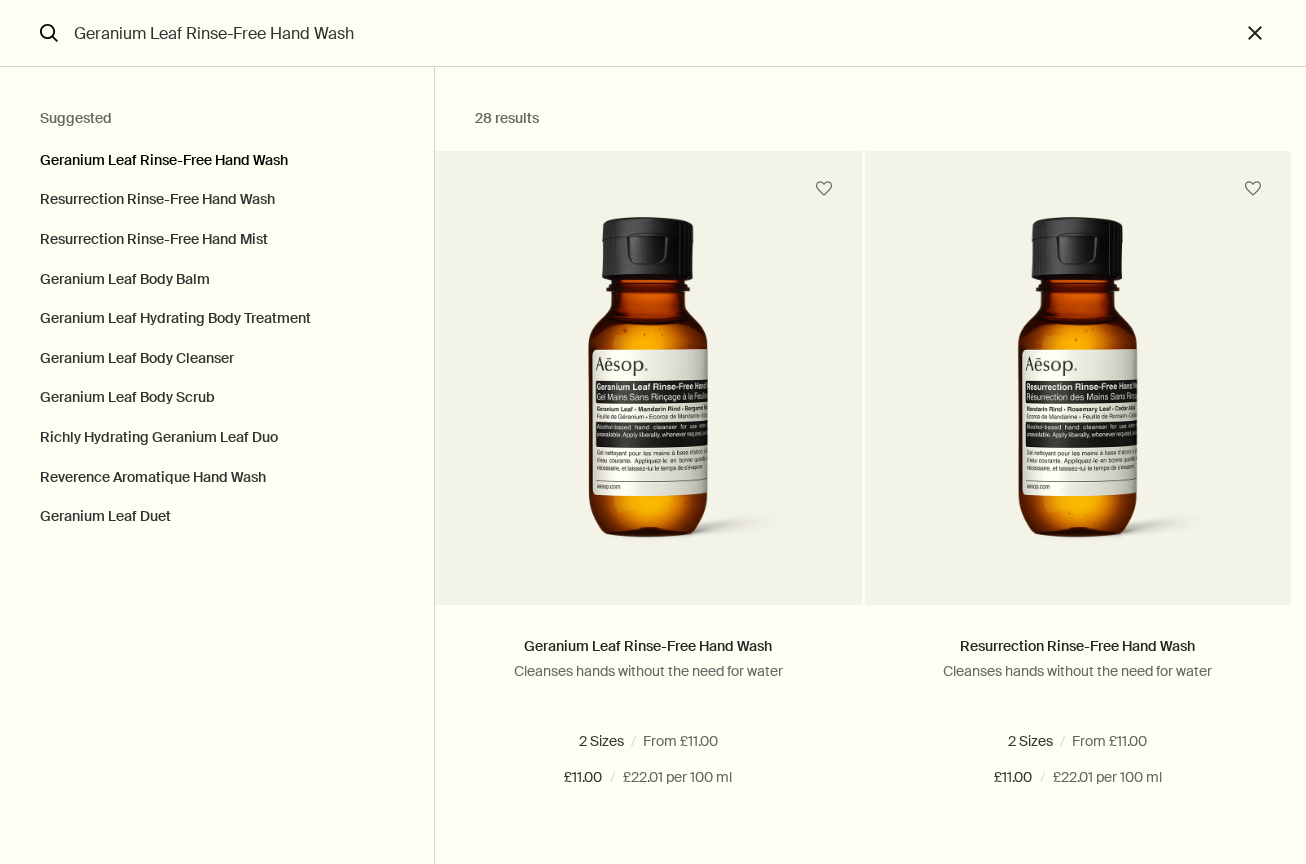 click on "Geranium Leaf Rinse-Free Hand Wash" at bounding box center (217, 156) 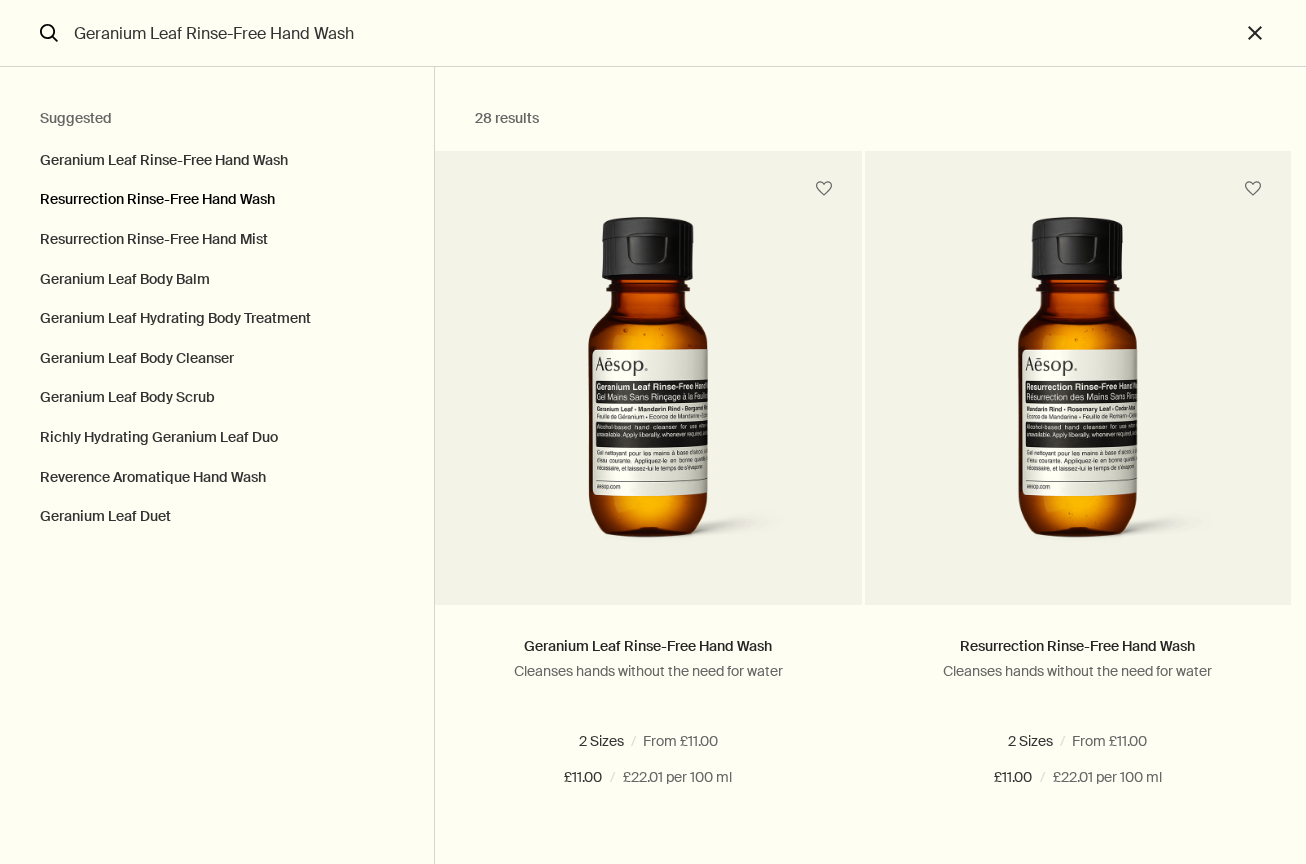 click on "Resurrection Rinse-Free Hand Wash" at bounding box center [217, 200] 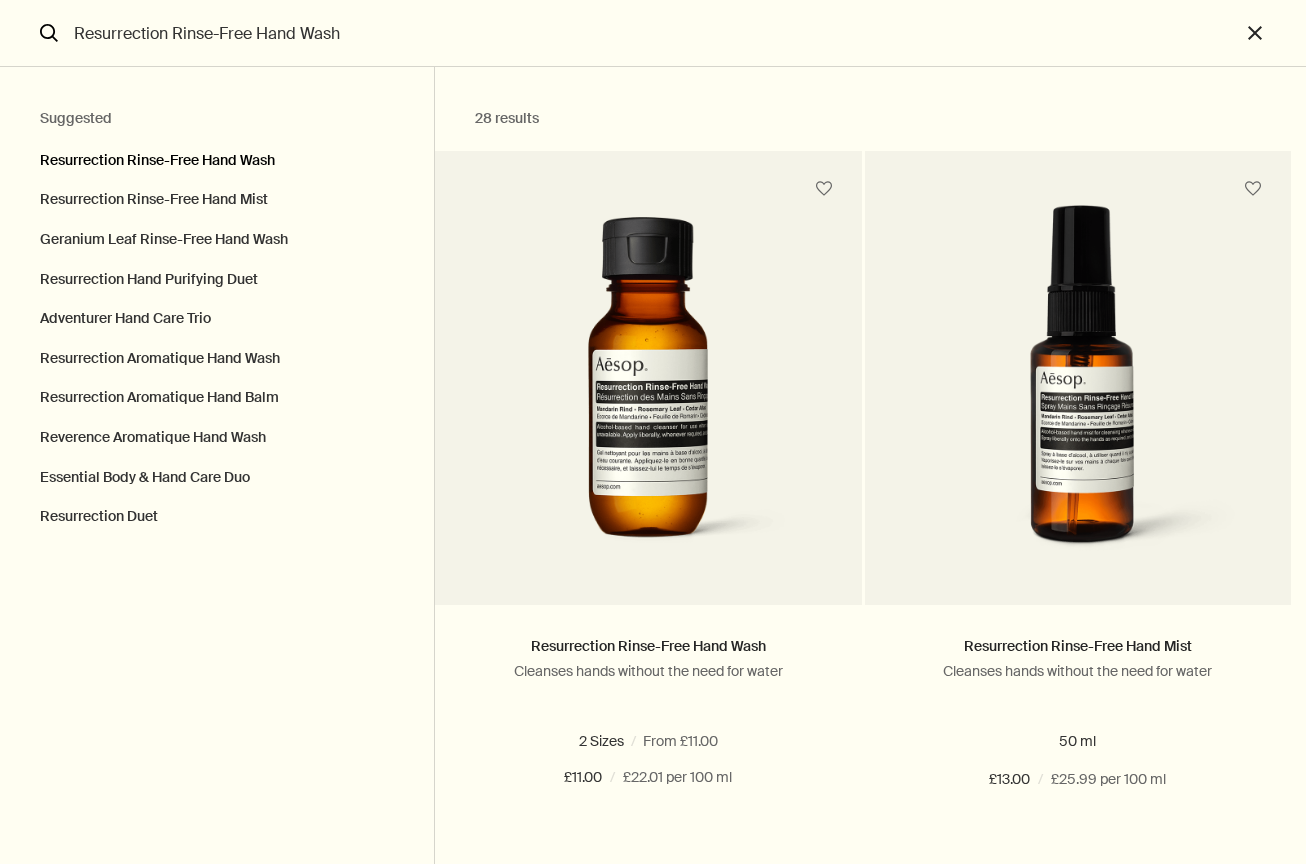 click on "Resurrection Rinse-Free Hand Wash" at bounding box center [217, 156] 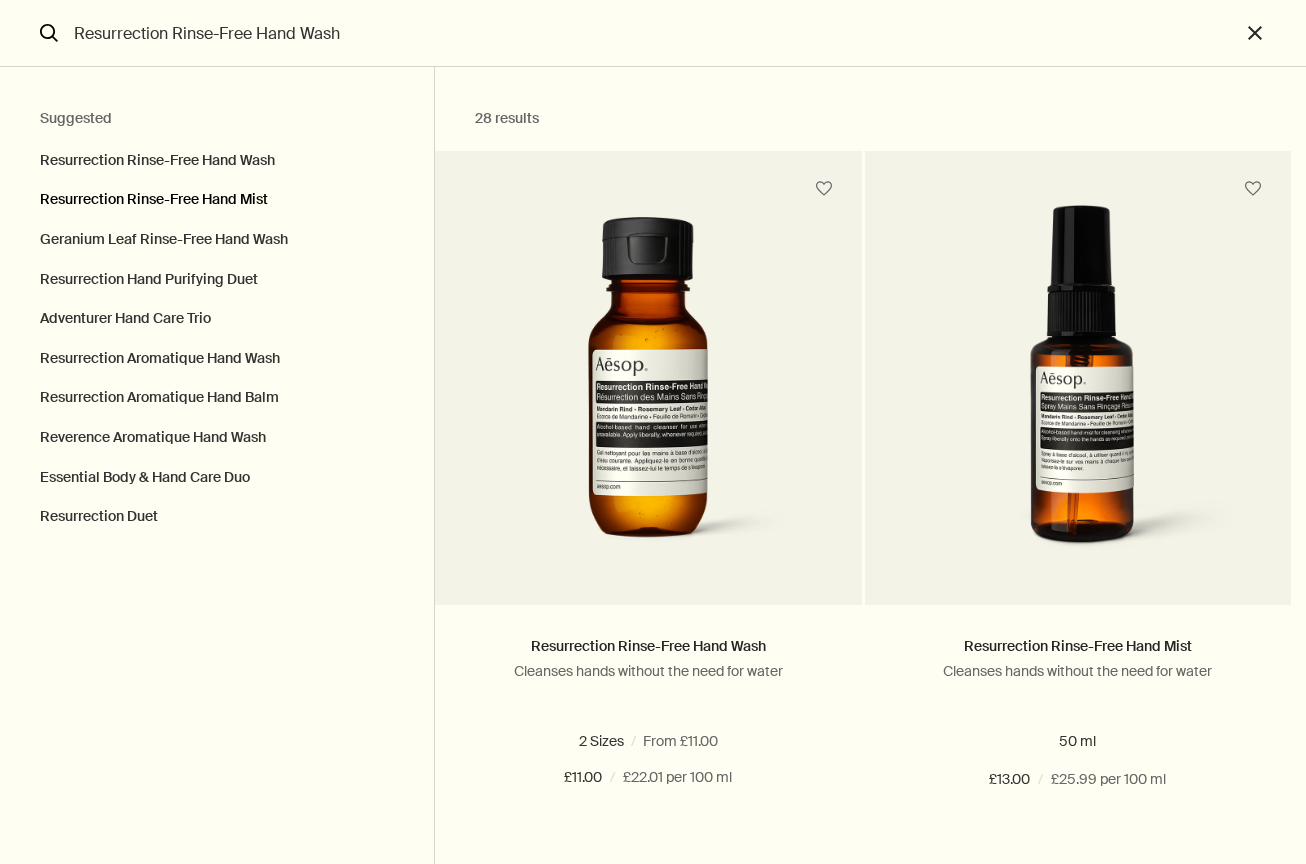 click on "Resurrection Rinse-Free Hand Mist" at bounding box center (217, 200) 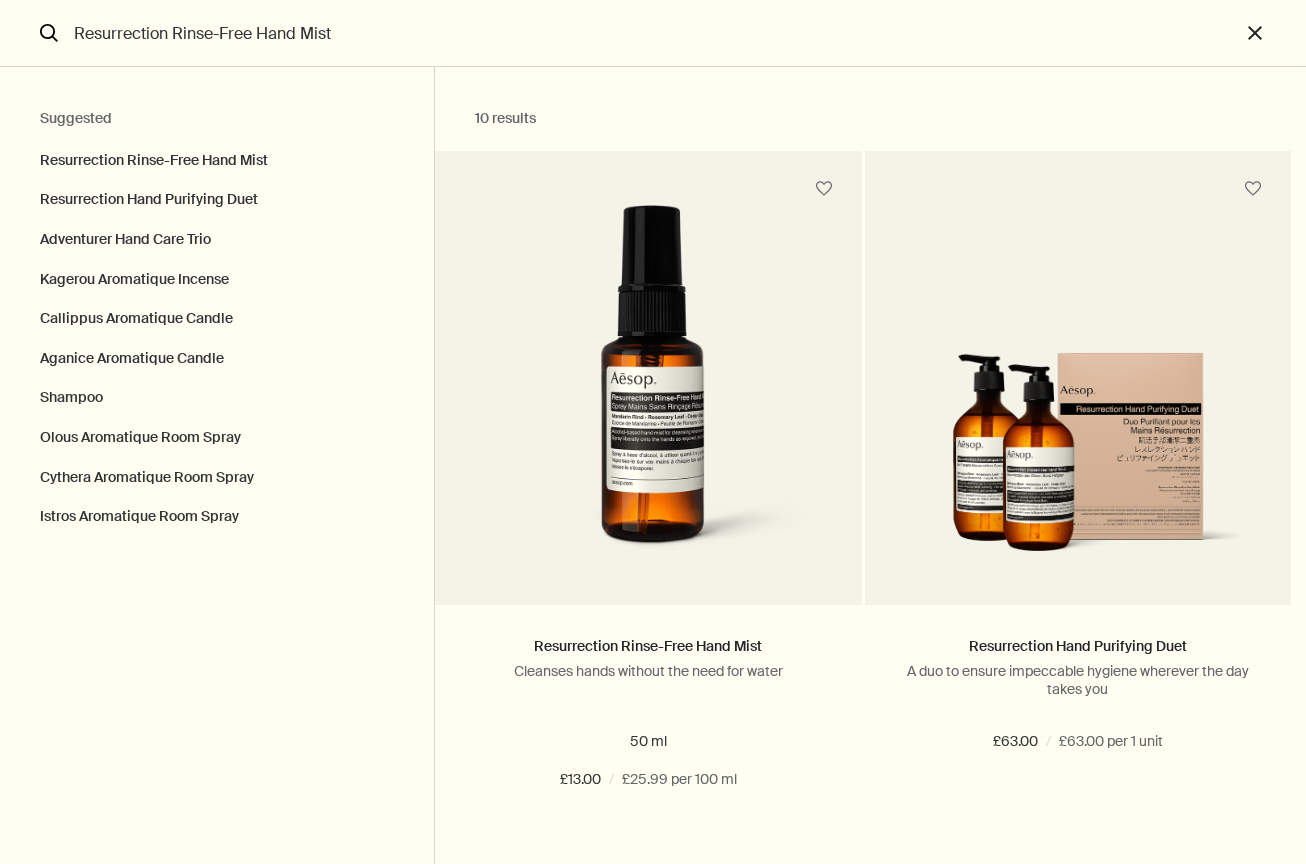 click on "Resurrection Rinse-Free Hand Mist" at bounding box center (653, 33) 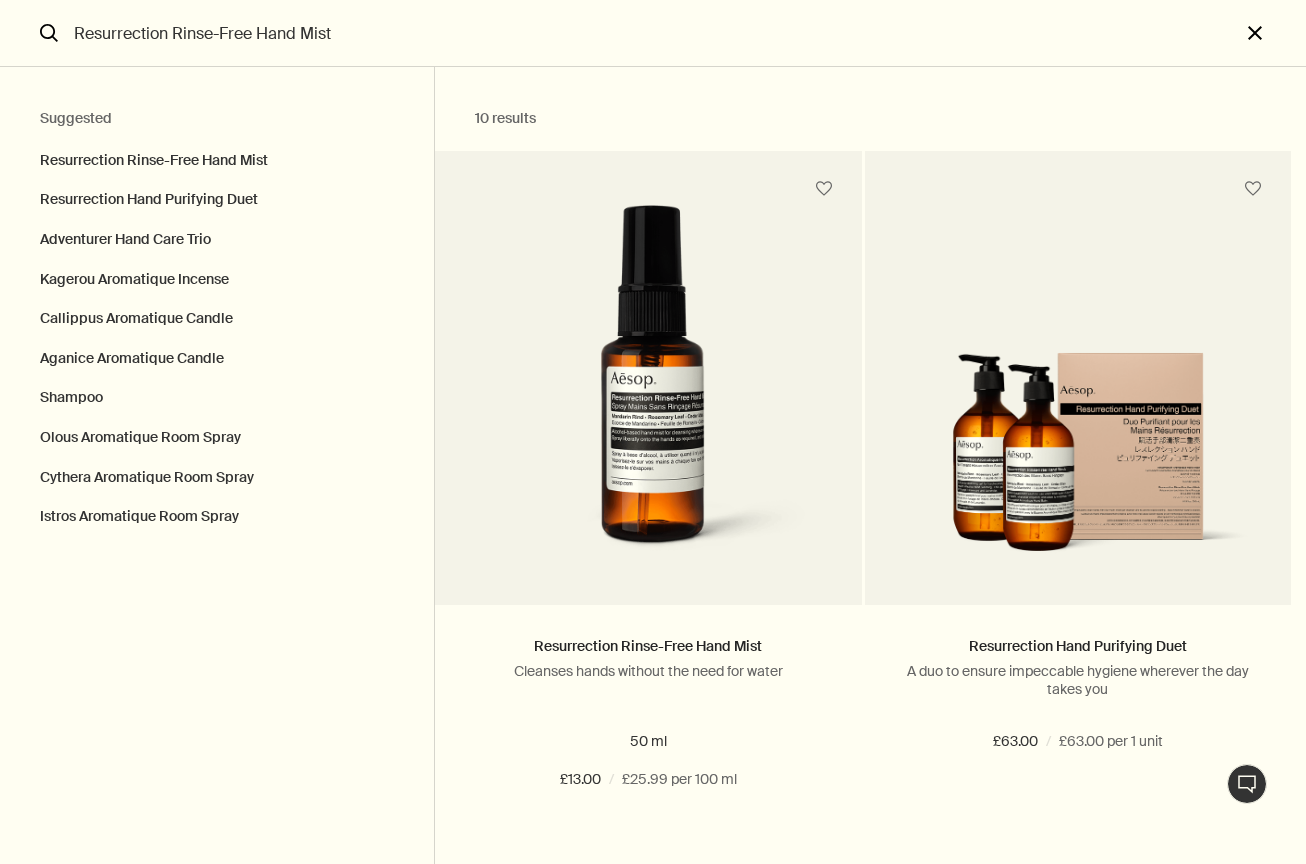 click on "close" at bounding box center (1273, 33) 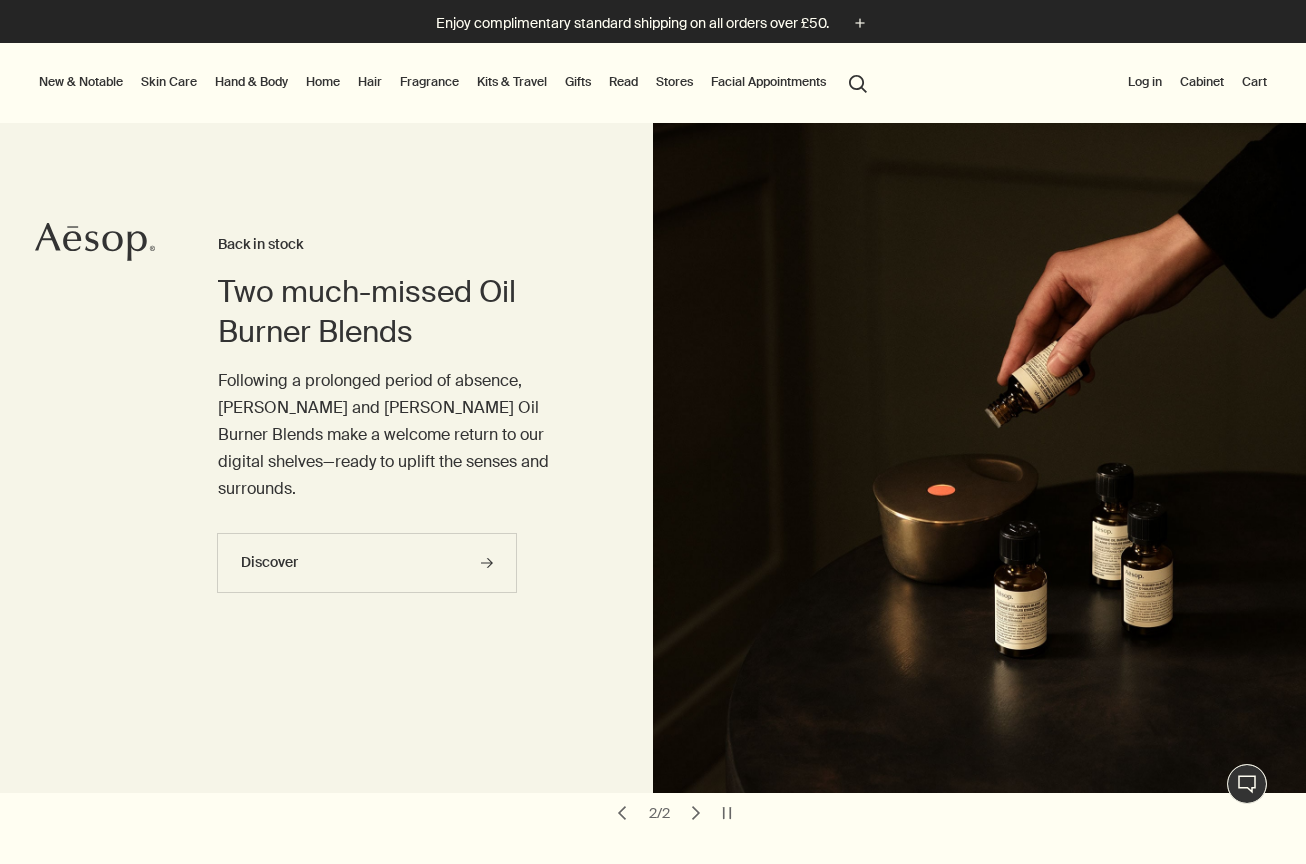 scroll, scrollTop: 0, scrollLeft: 0, axis: both 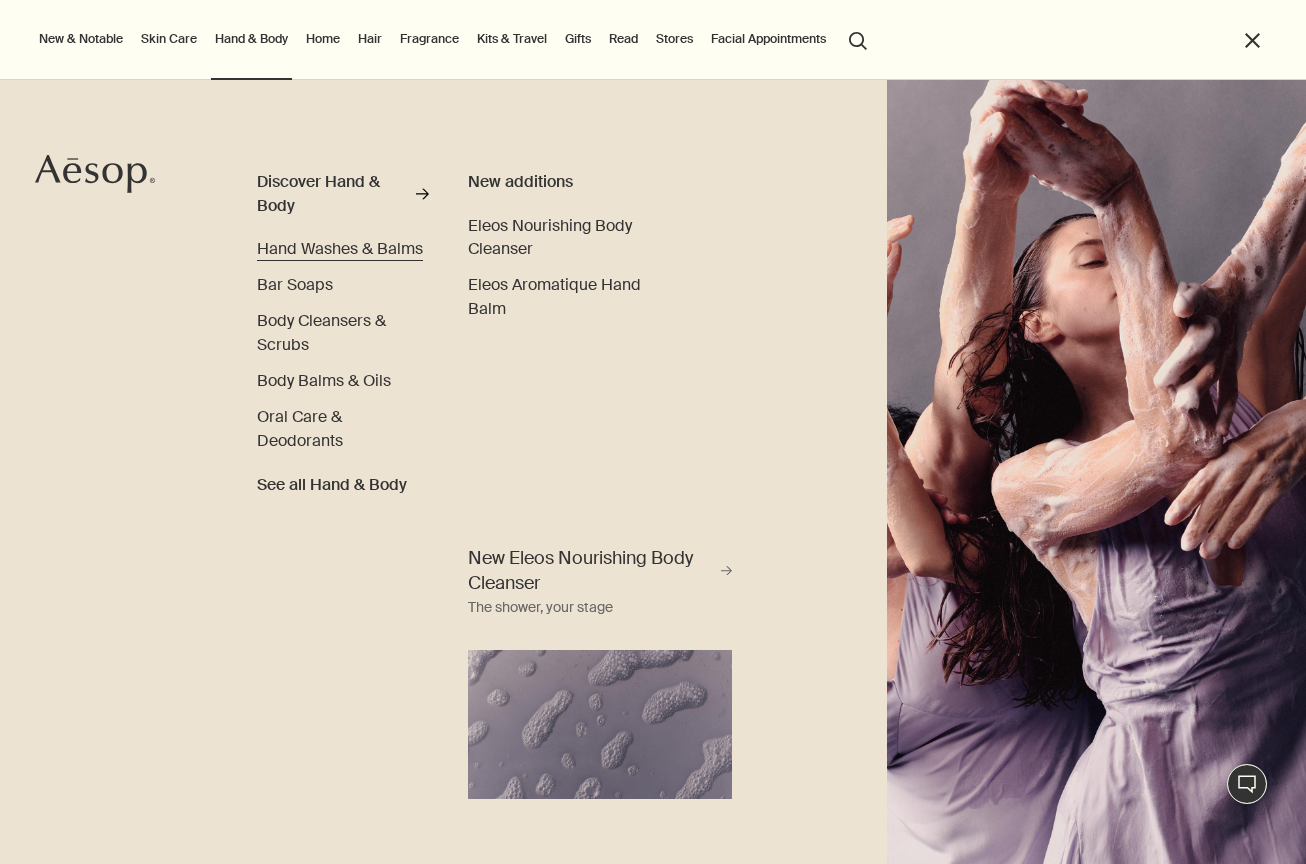 click on "Hand Washes & Balms" at bounding box center (340, 248) 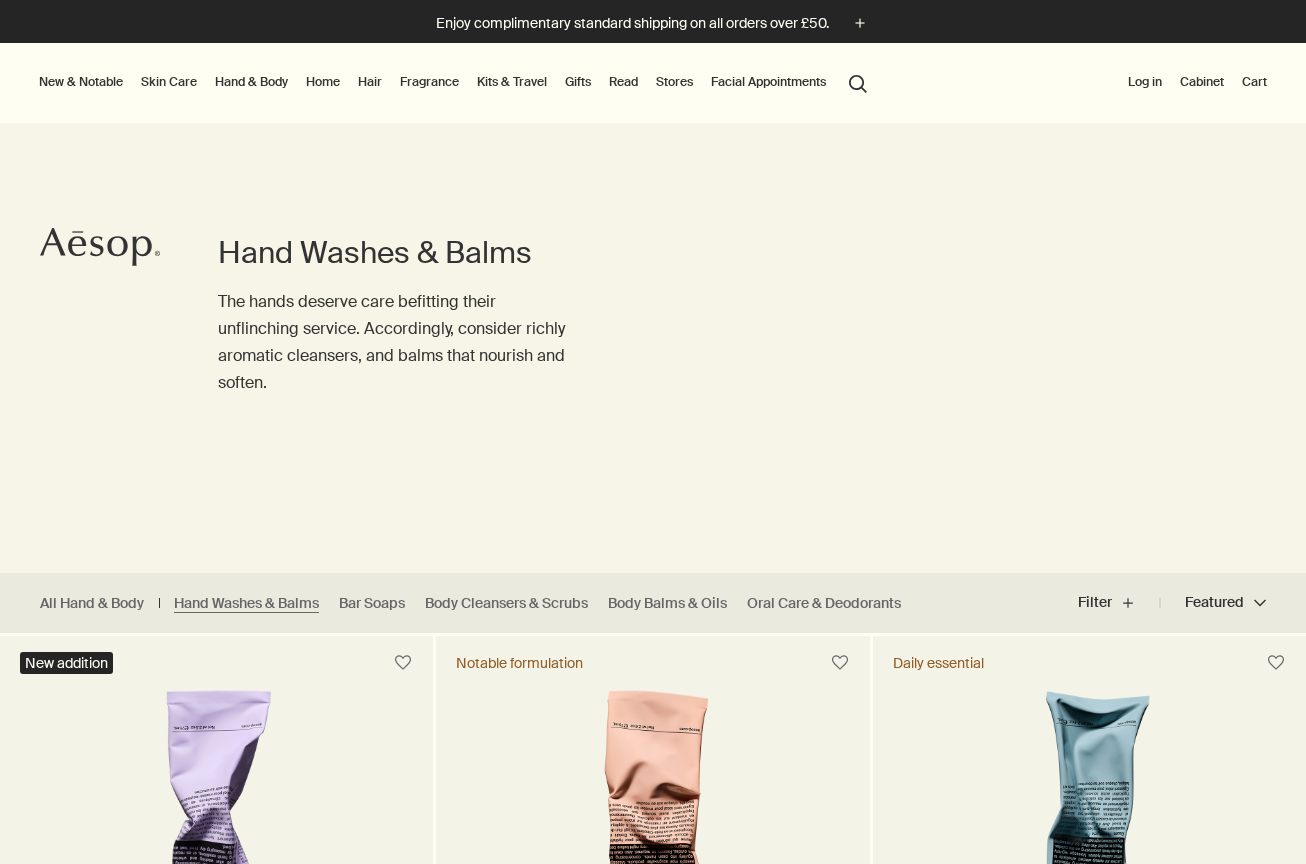 scroll, scrollTop: 139, scrollLeft: 0, axis: vertical 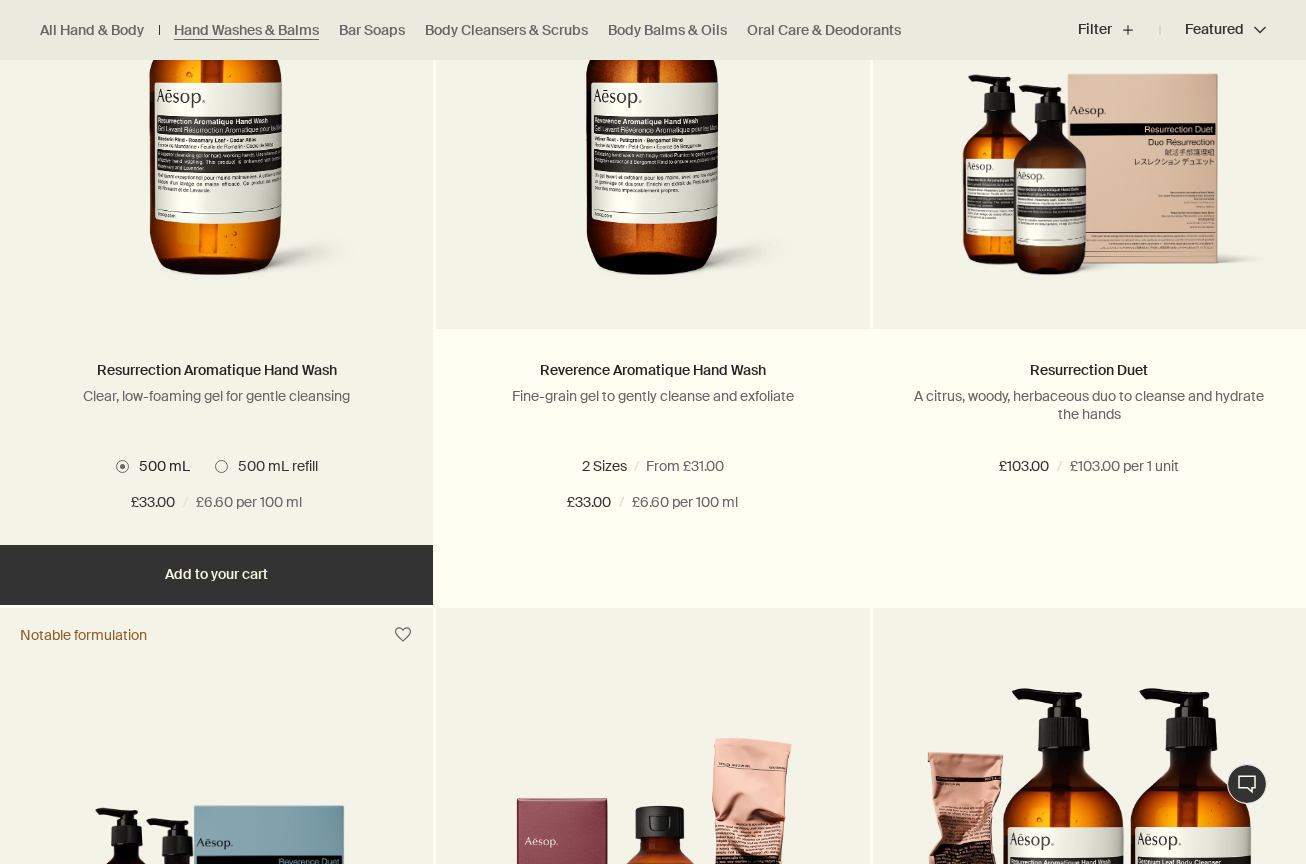 click on "Add Add to your cart" at bounding box center (216, 575) 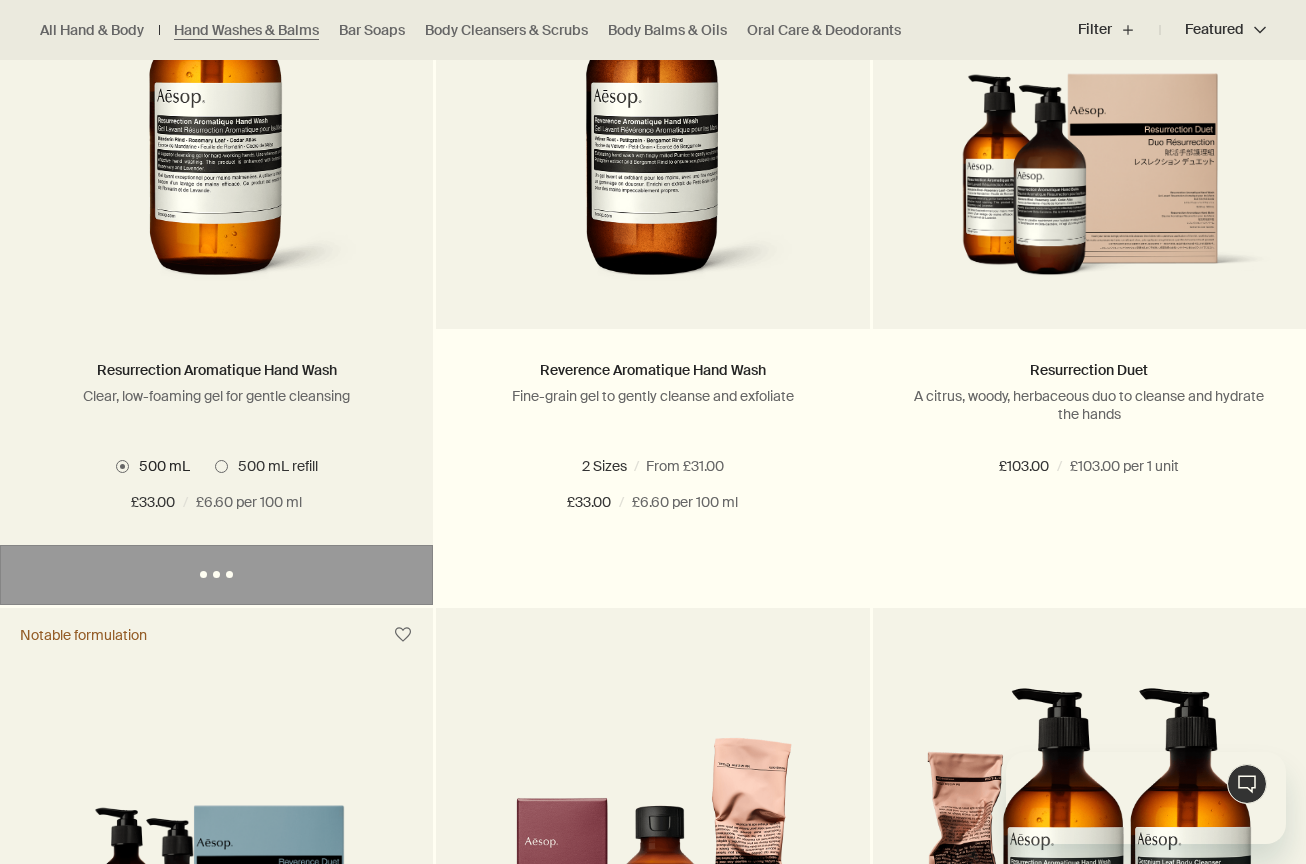 scroll, scrollTop: 0, scrollLeft: 0, axis: both 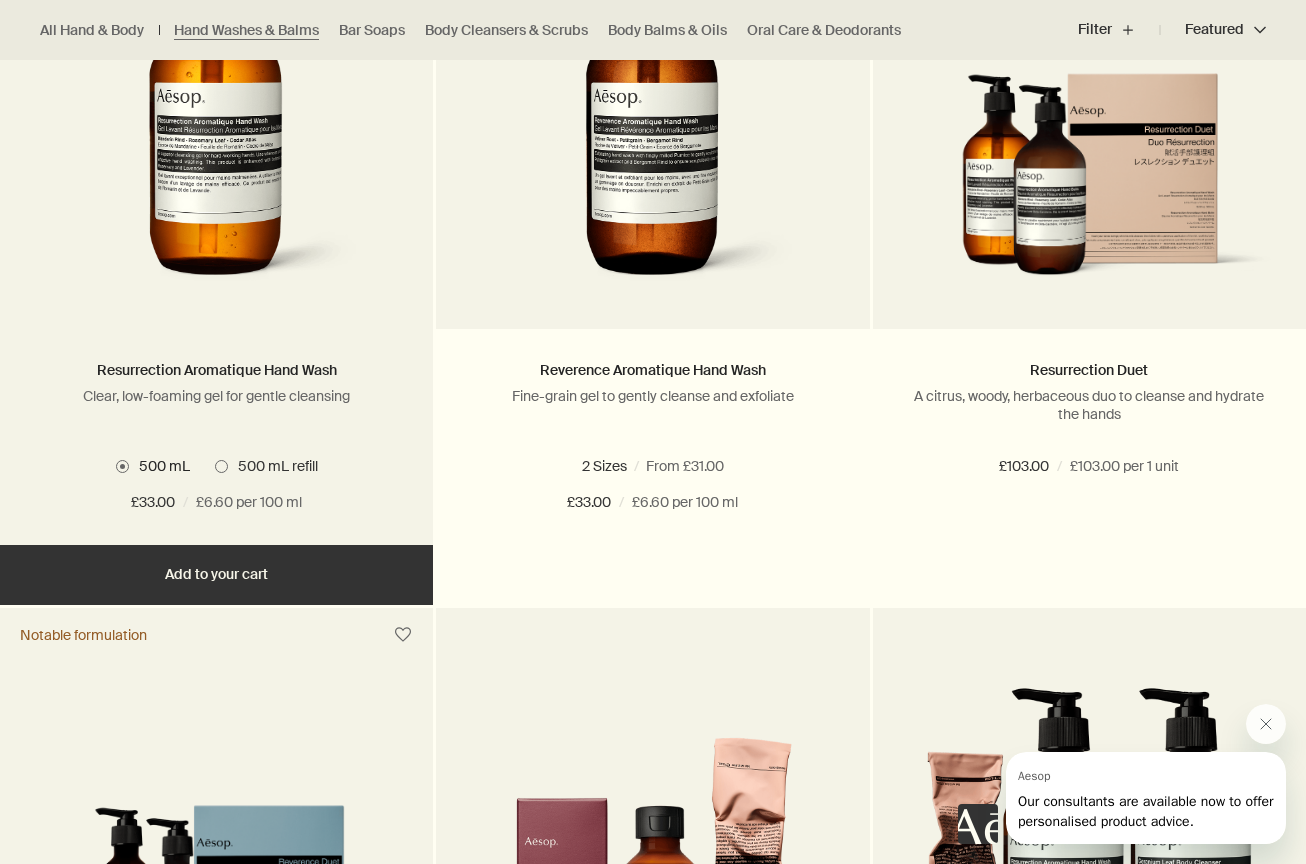 click on "Added Added to your cart Add Add to your cart" at bounding box center [216, 575] 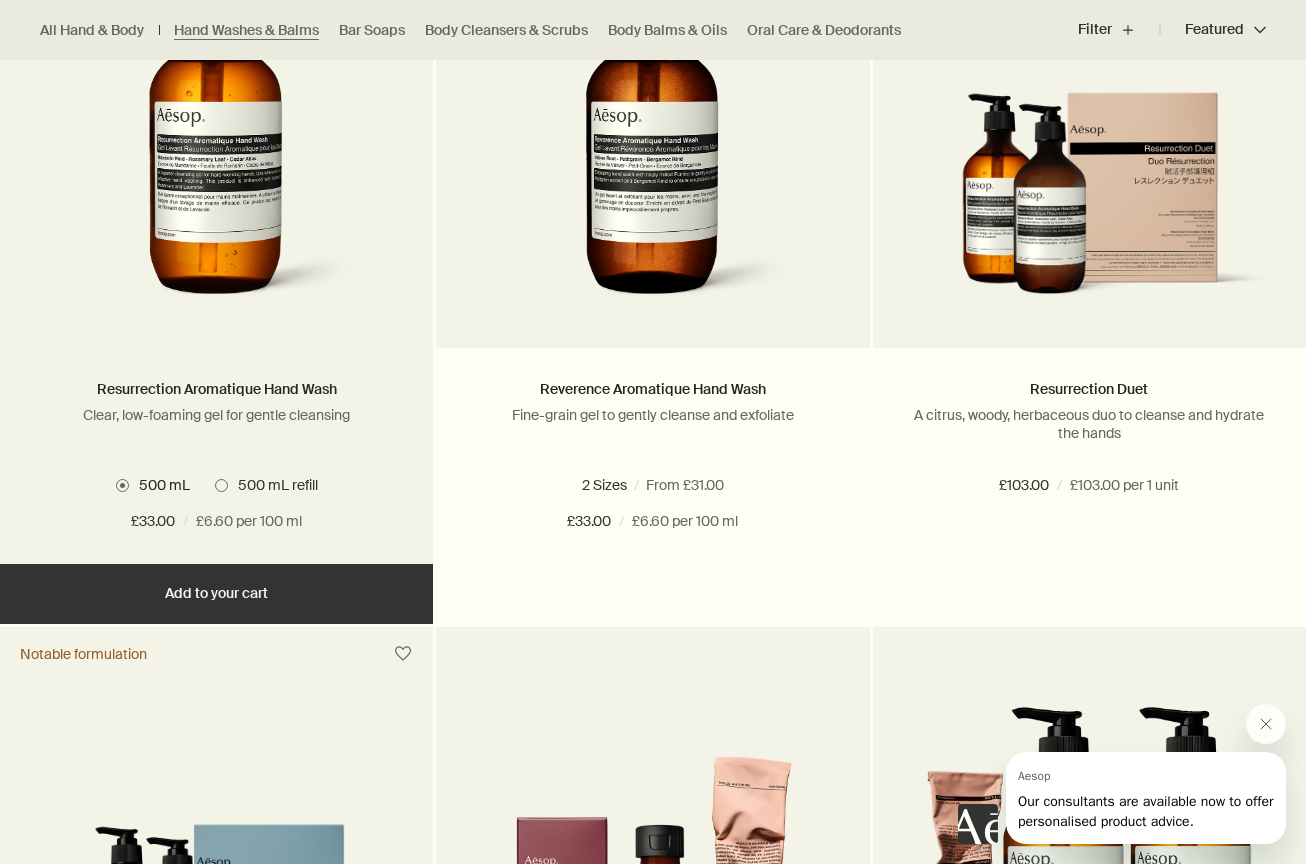 scroll, scrollTop: 1471, scrollLeft: 0, axis: vertical 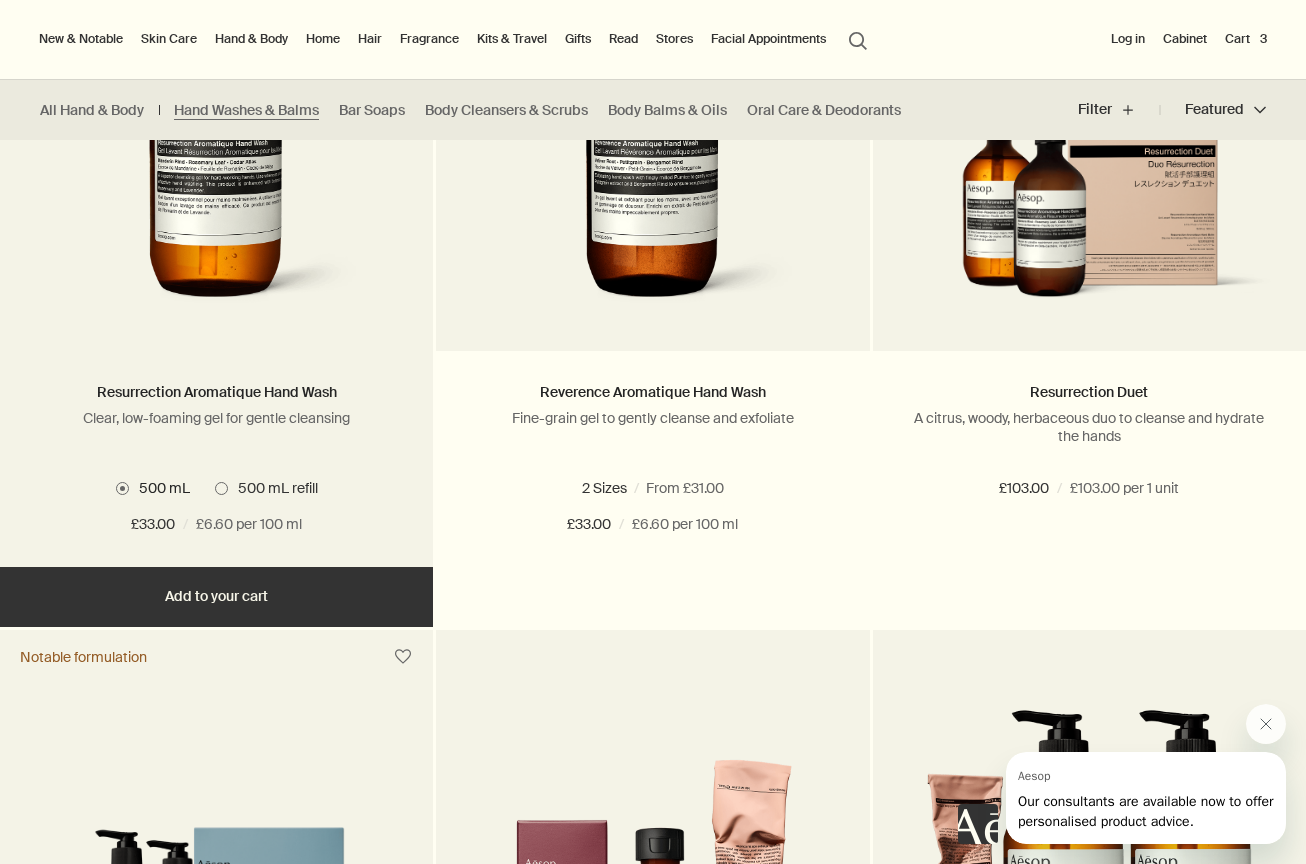 click on "Added Added to your cart Add Add to your cart" at bounding box center (216, 597) 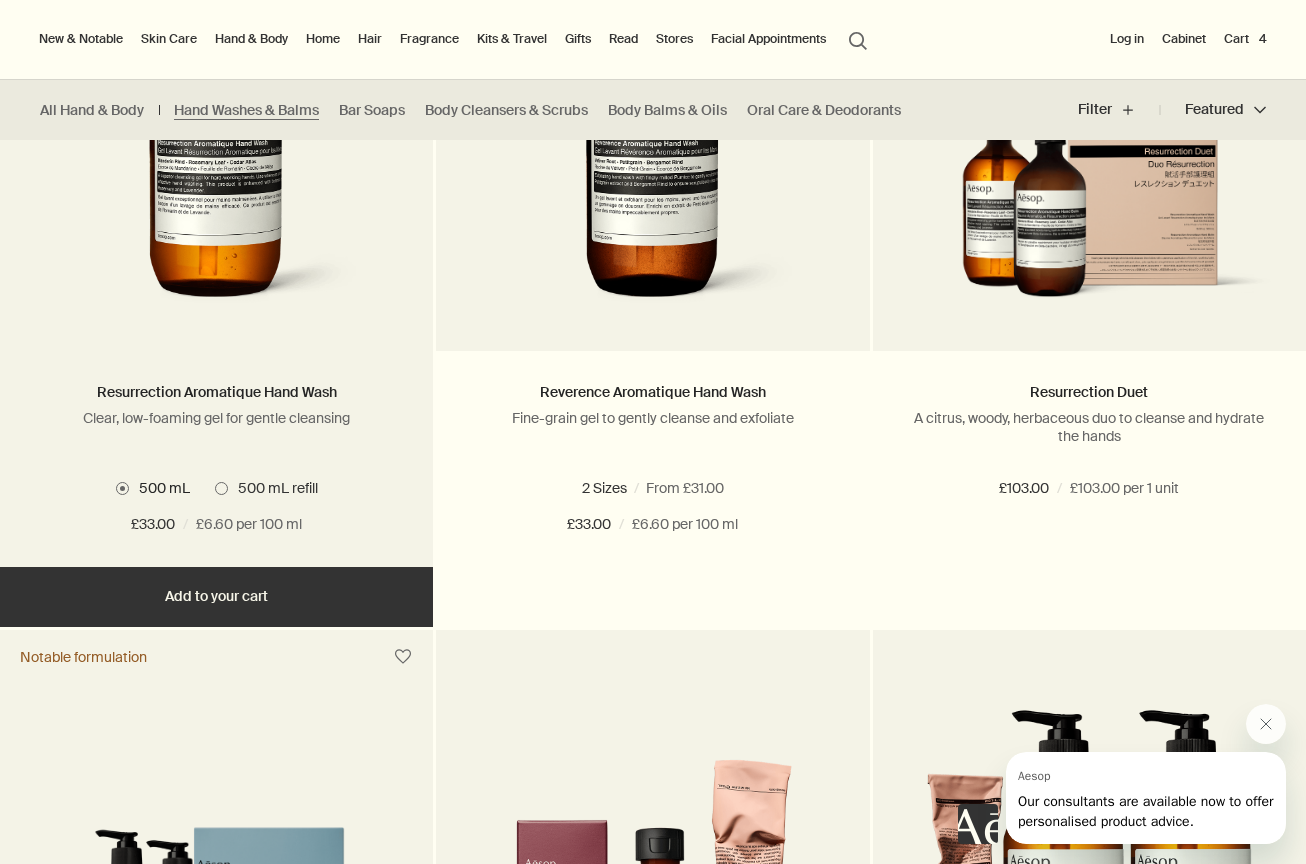 click on "Added Added to your cart Add Add to your cart" at bounding box center [216, 597] 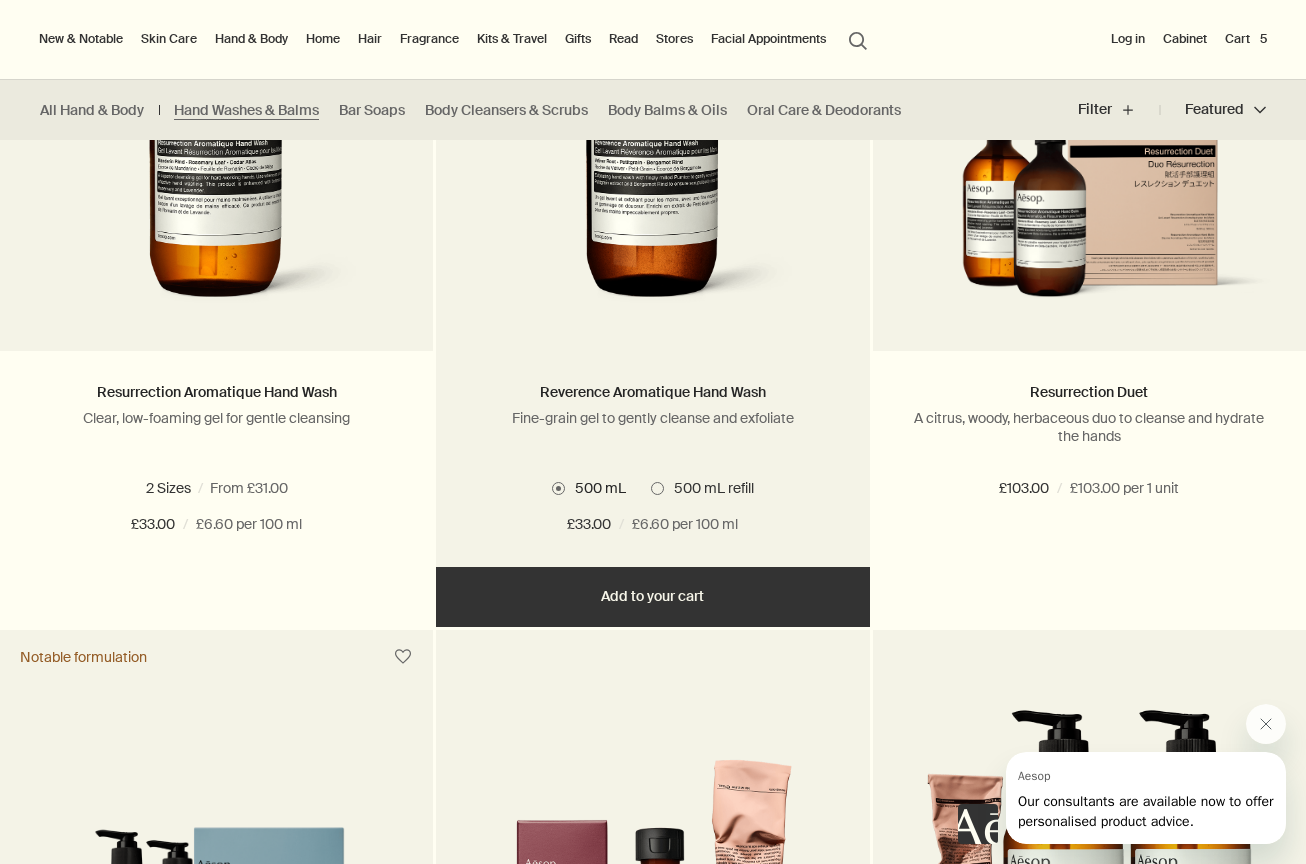click on "Add Add to your cart" at bounding box center [652, 597] 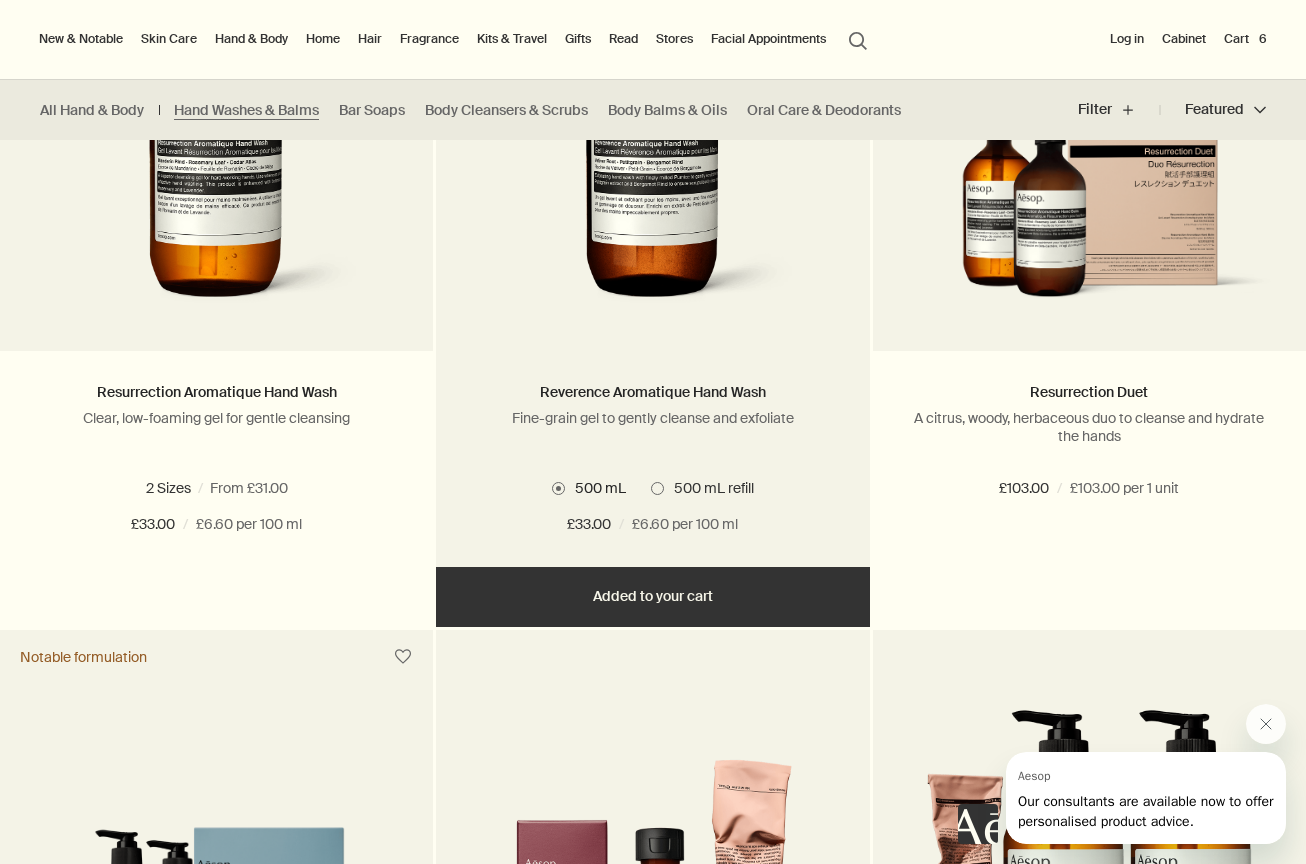click on "Added Added to your cart Add Add to your cart" at bounding box center [652, 597] 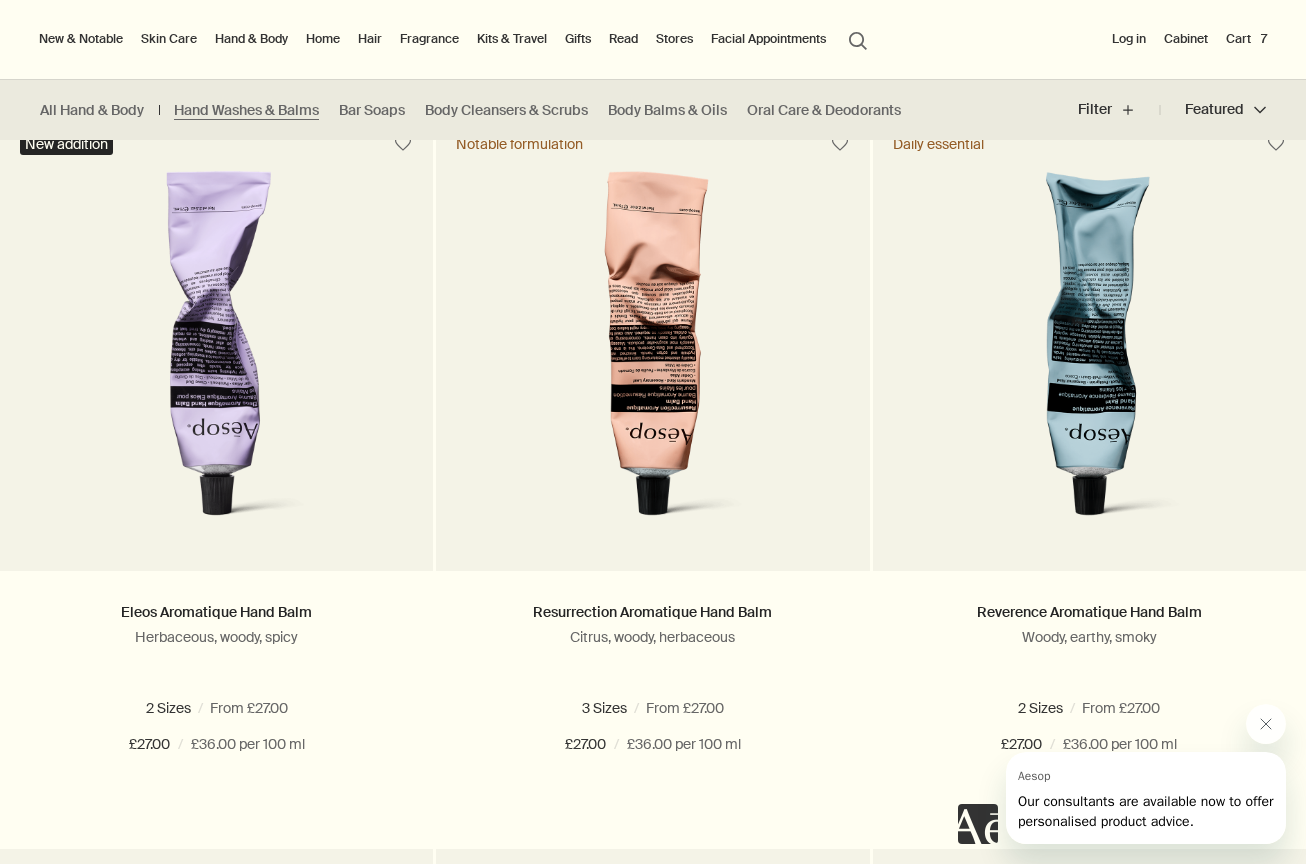 scroll, scrollTop: 437, scrollLeft: 0, axis: vertical 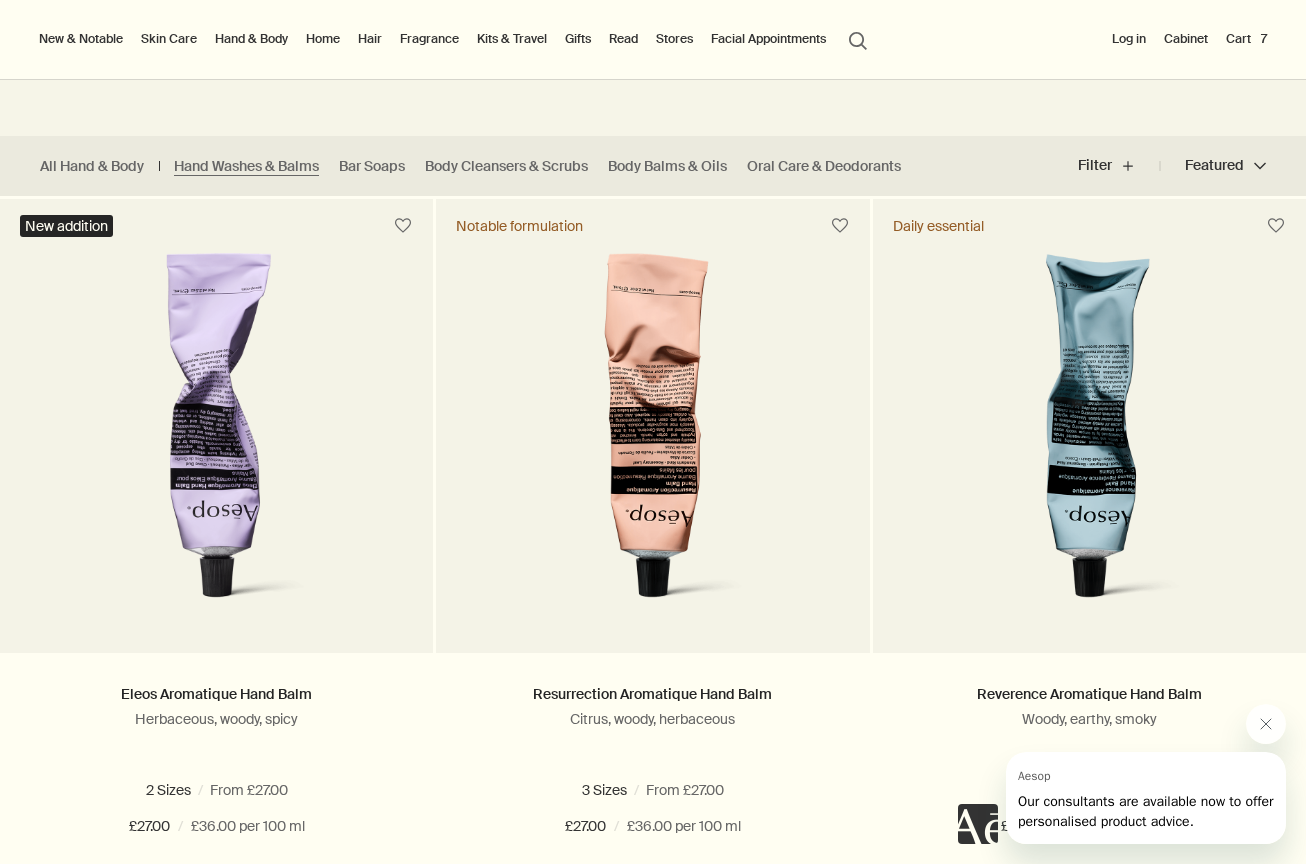 click on "Cart 7" at bounding box center [1246, 39] 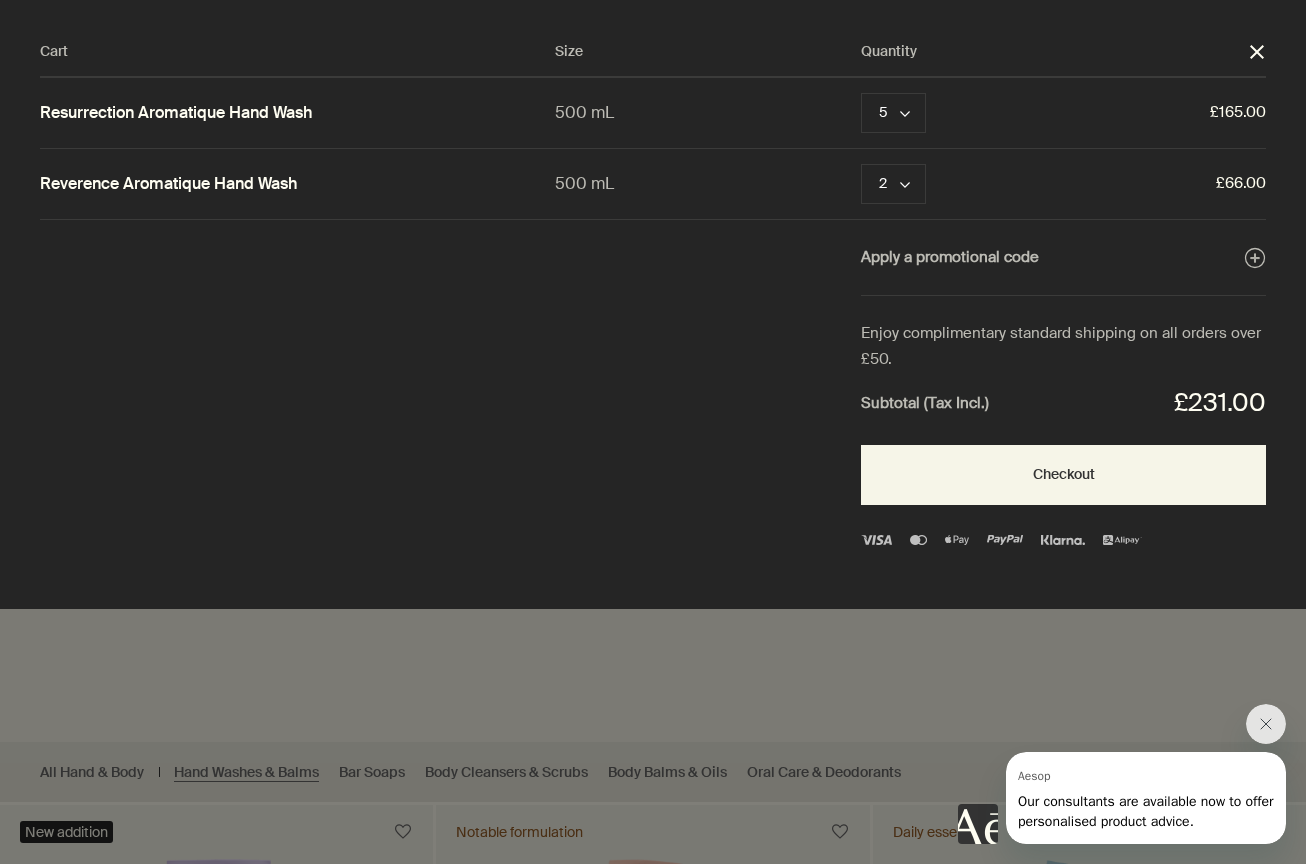scroll, scrollTop: 0, scrollLeft: 0, axis: both 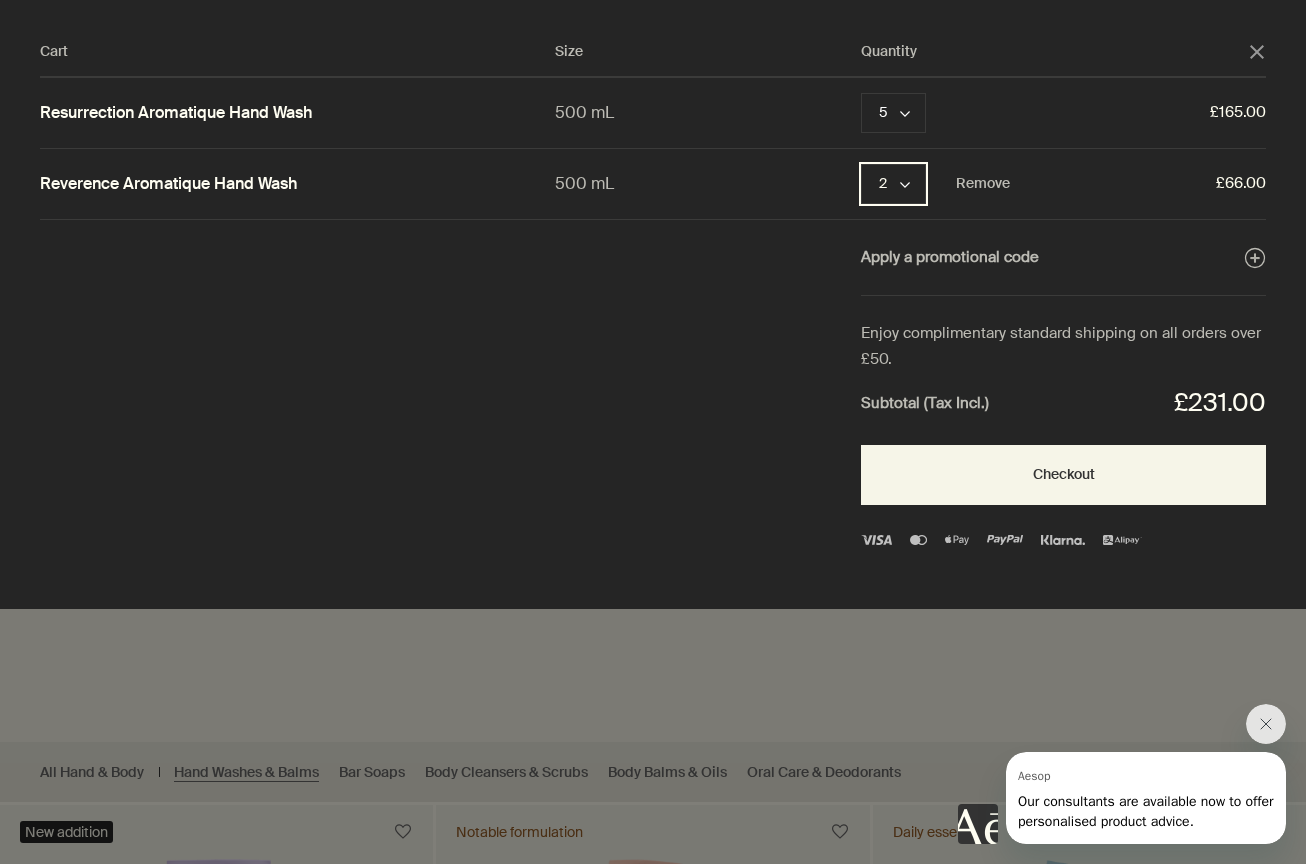 click on "2 chevron" at bounding box center [893, 184] 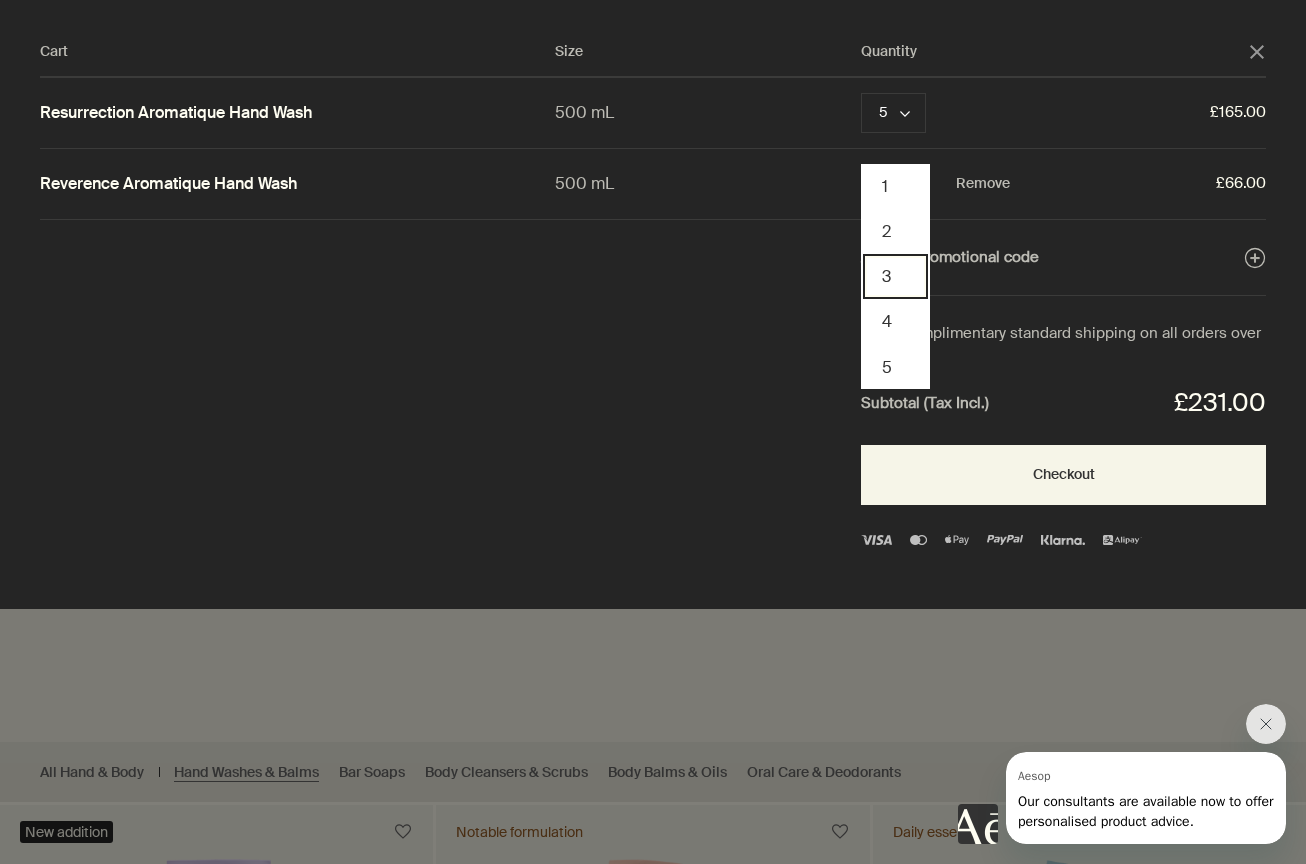 click on "3" at bounding box center (895, 276) 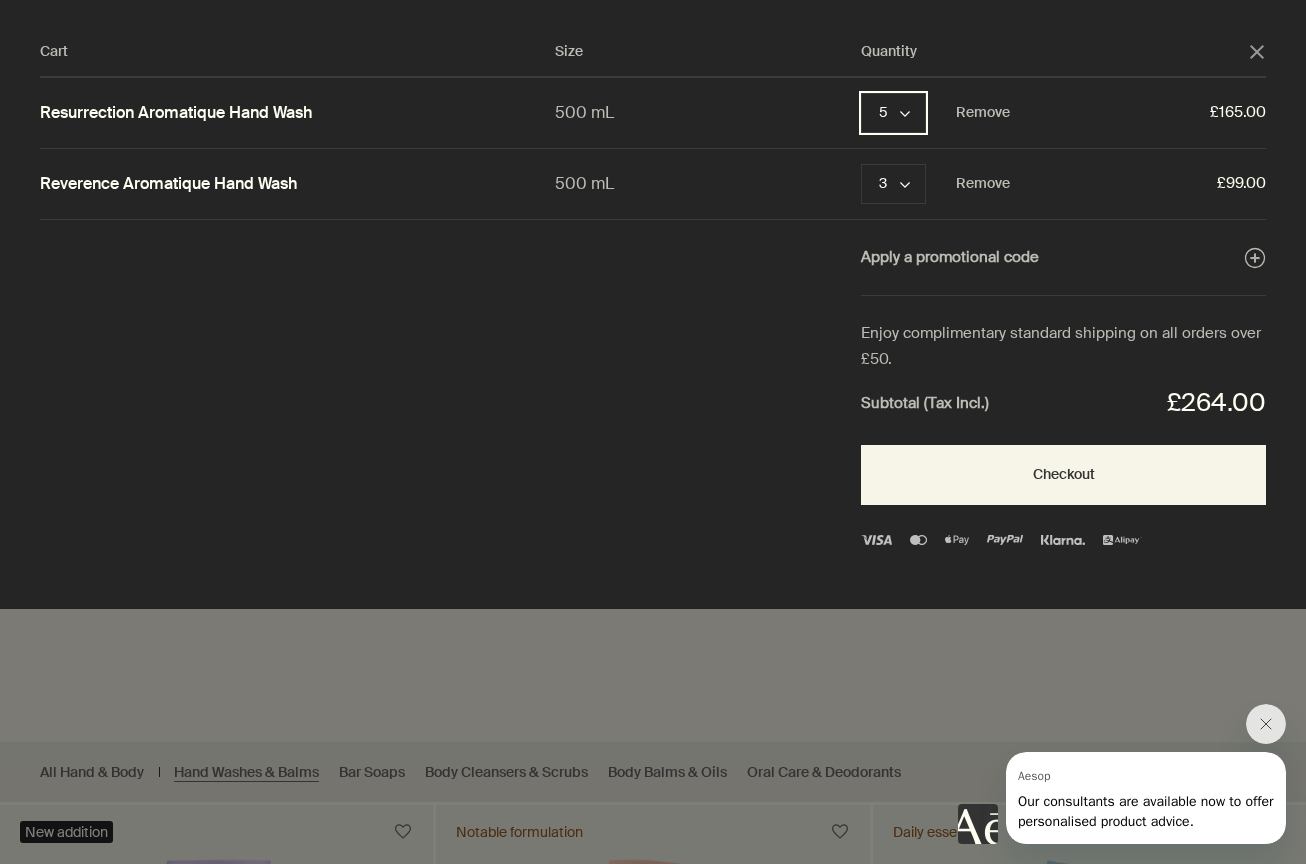 click on "5 chevron" at bounding box center [893, 113] 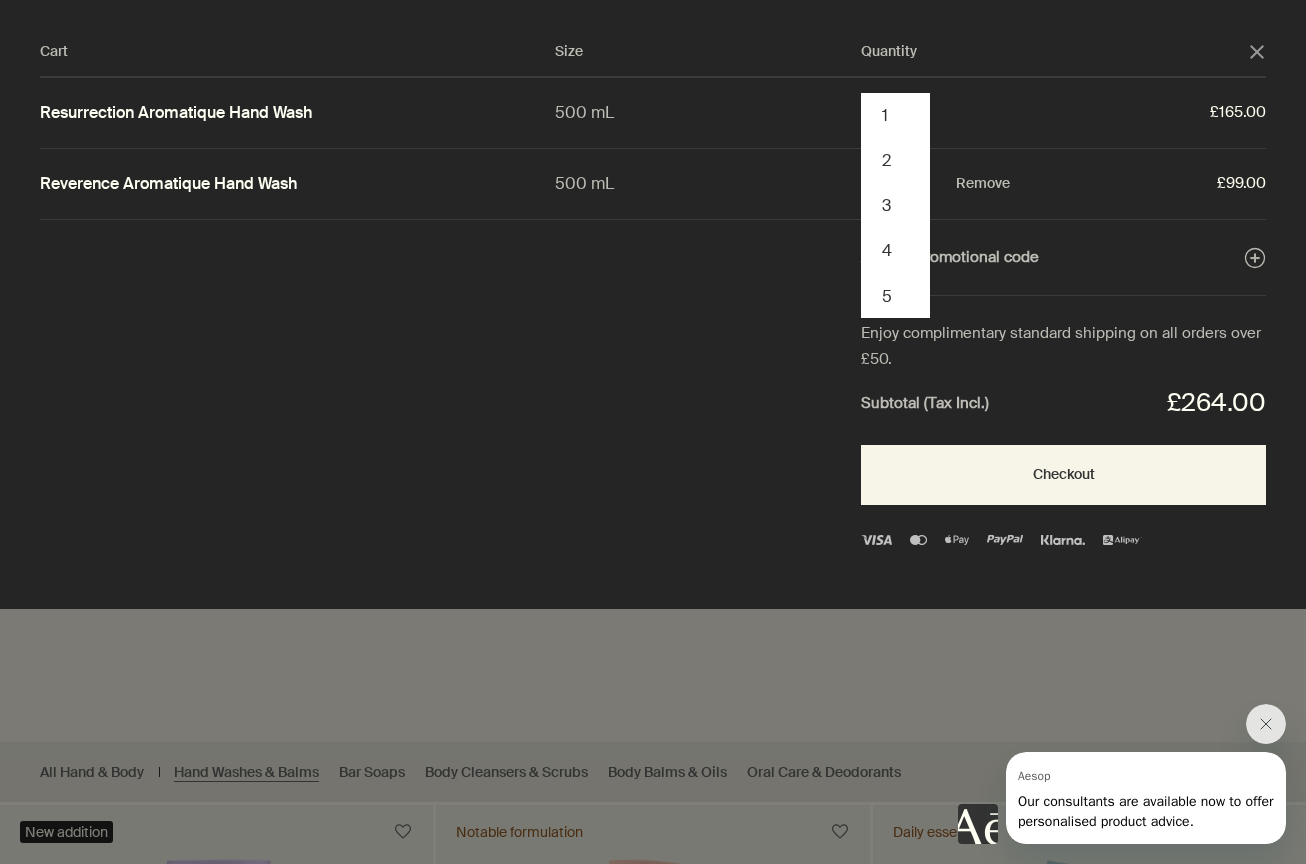 click on "Apply a promotional code plusAndCloseWithCircle" at bounding box center [653, 258] 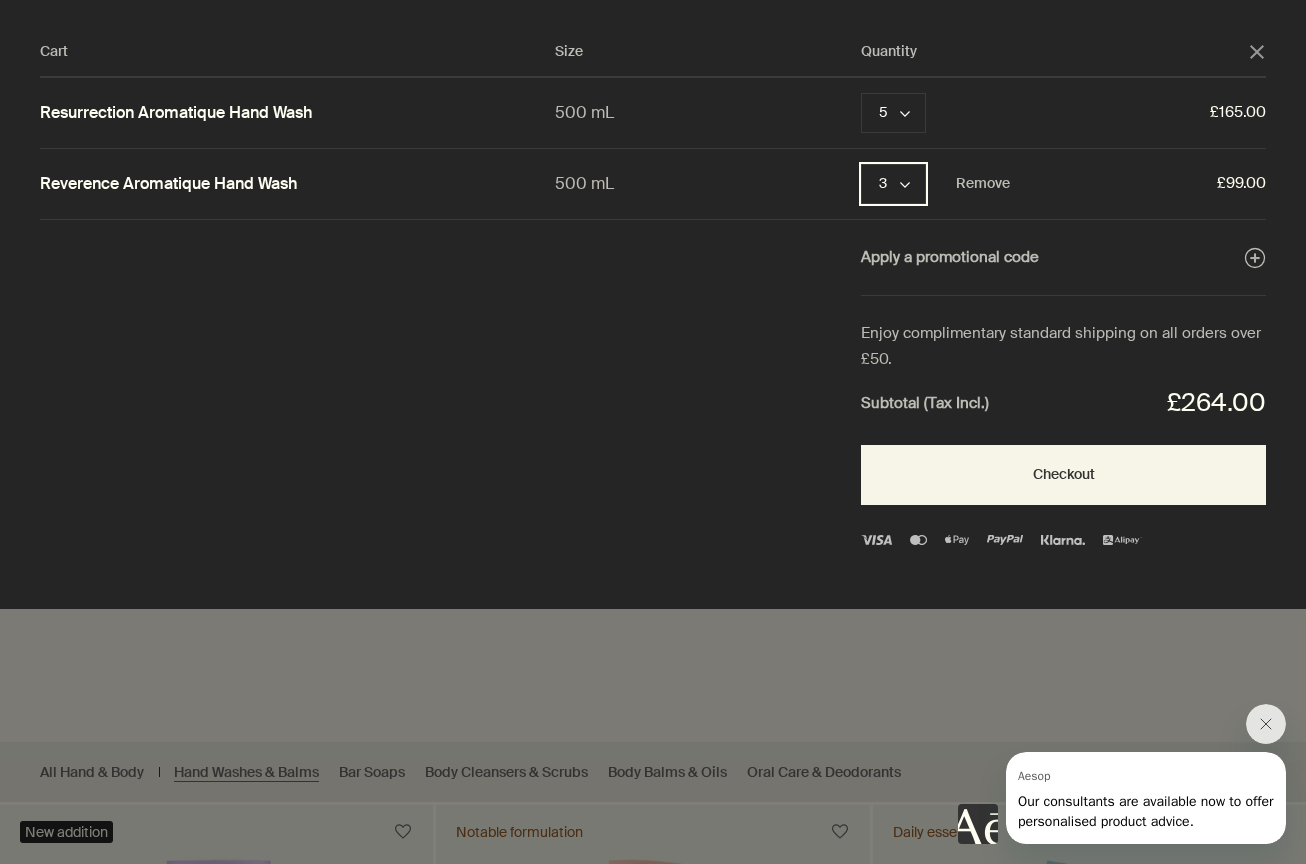 click on "3 chevron" at bounding box center [893, 184] 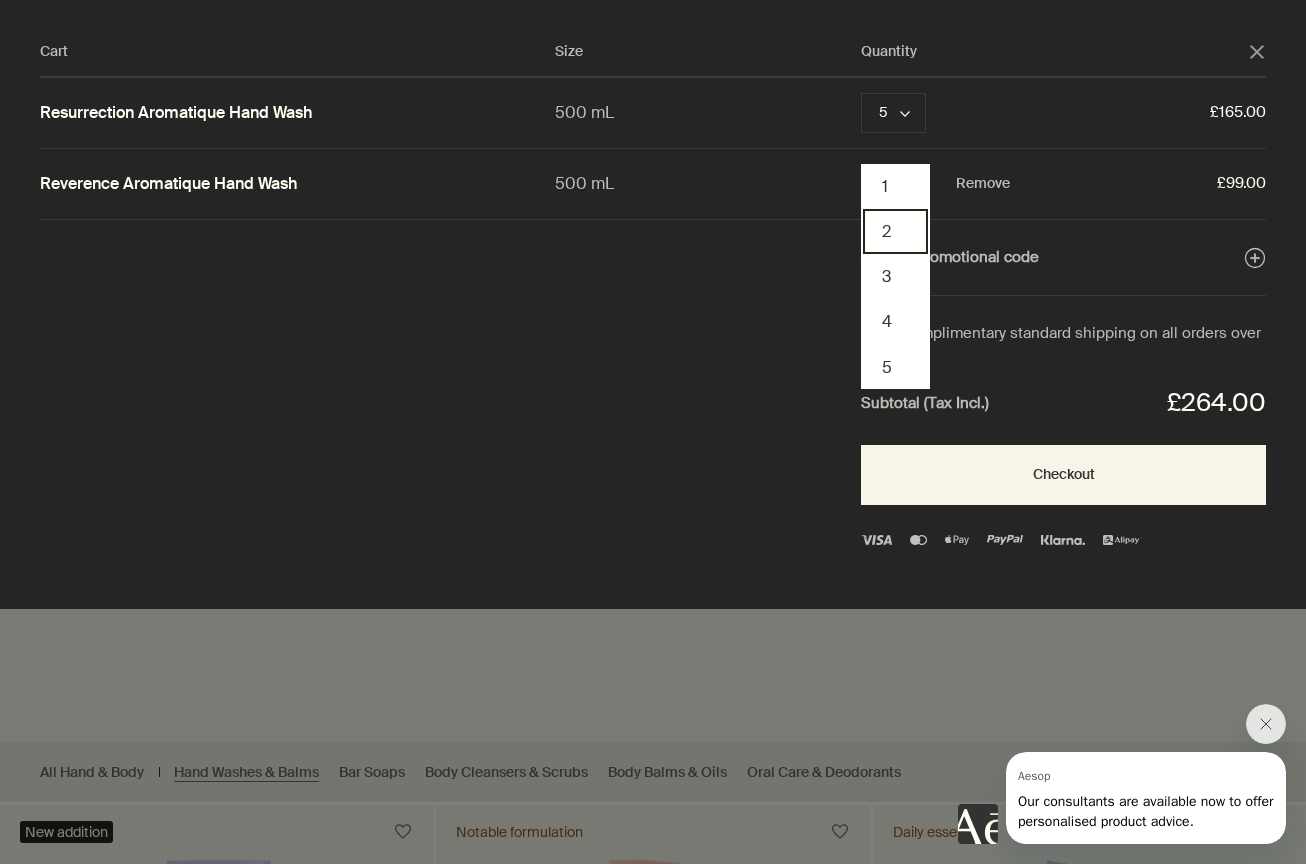 click on "2" at bounding box center [895, 231] 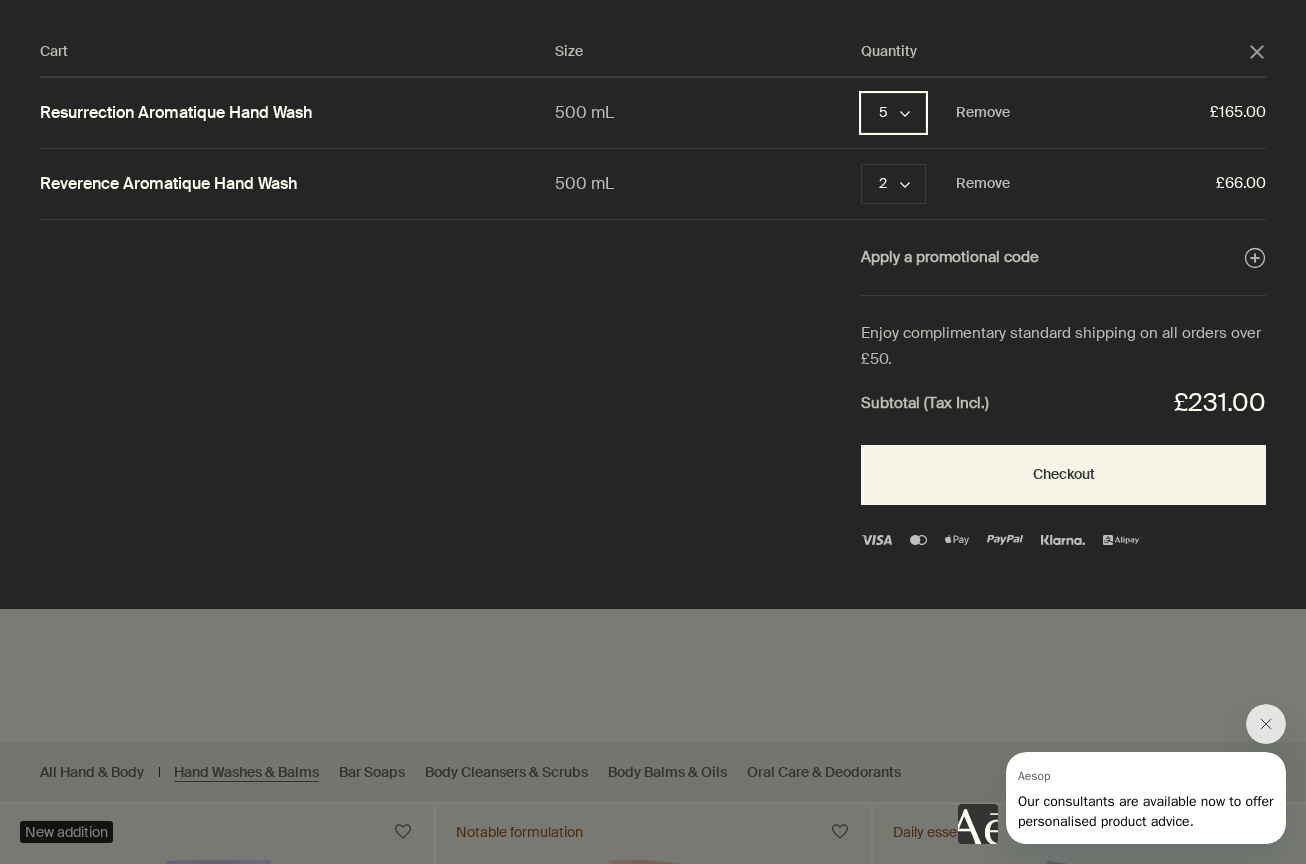 click on "5 chevron" at bounding box center (893, 113) 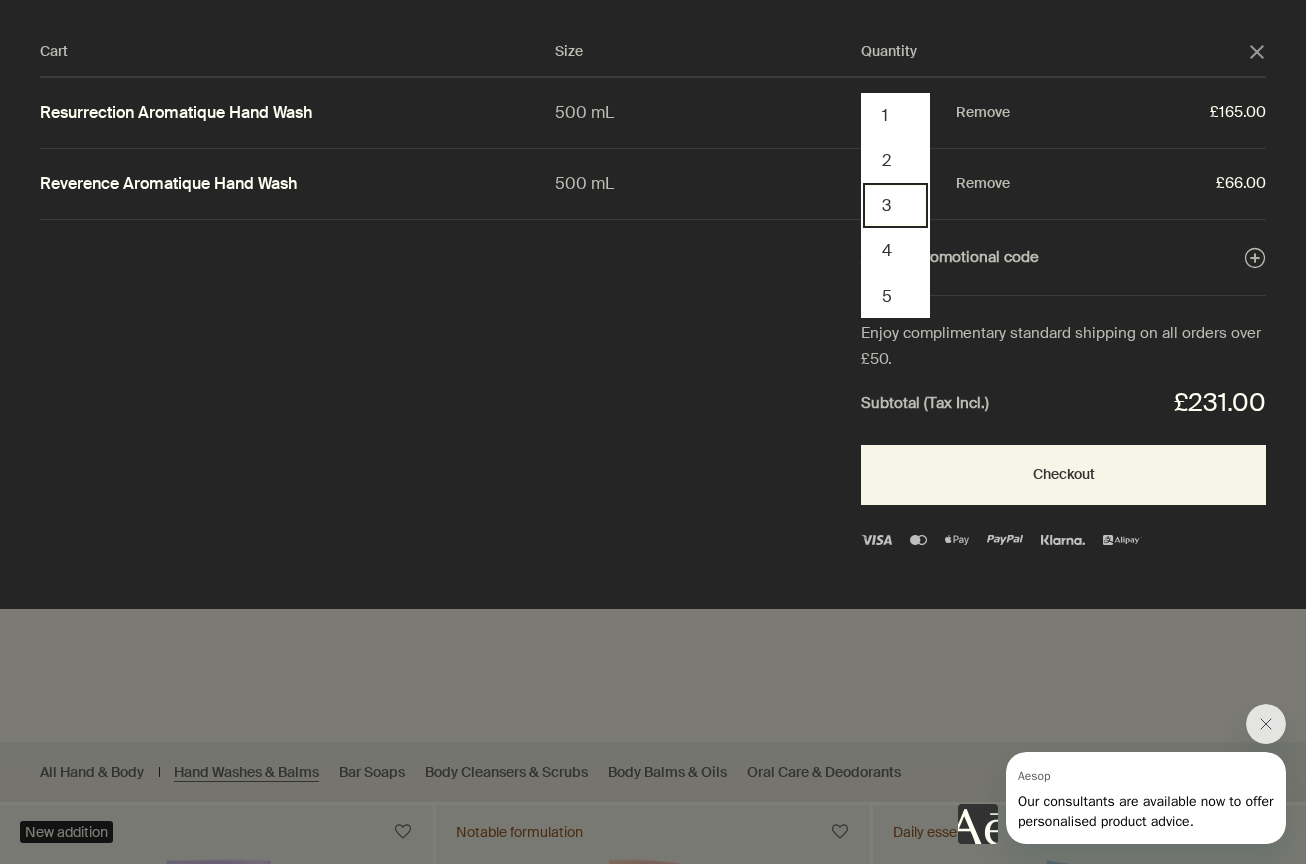 click on "3" at bounding box center [895, 205] 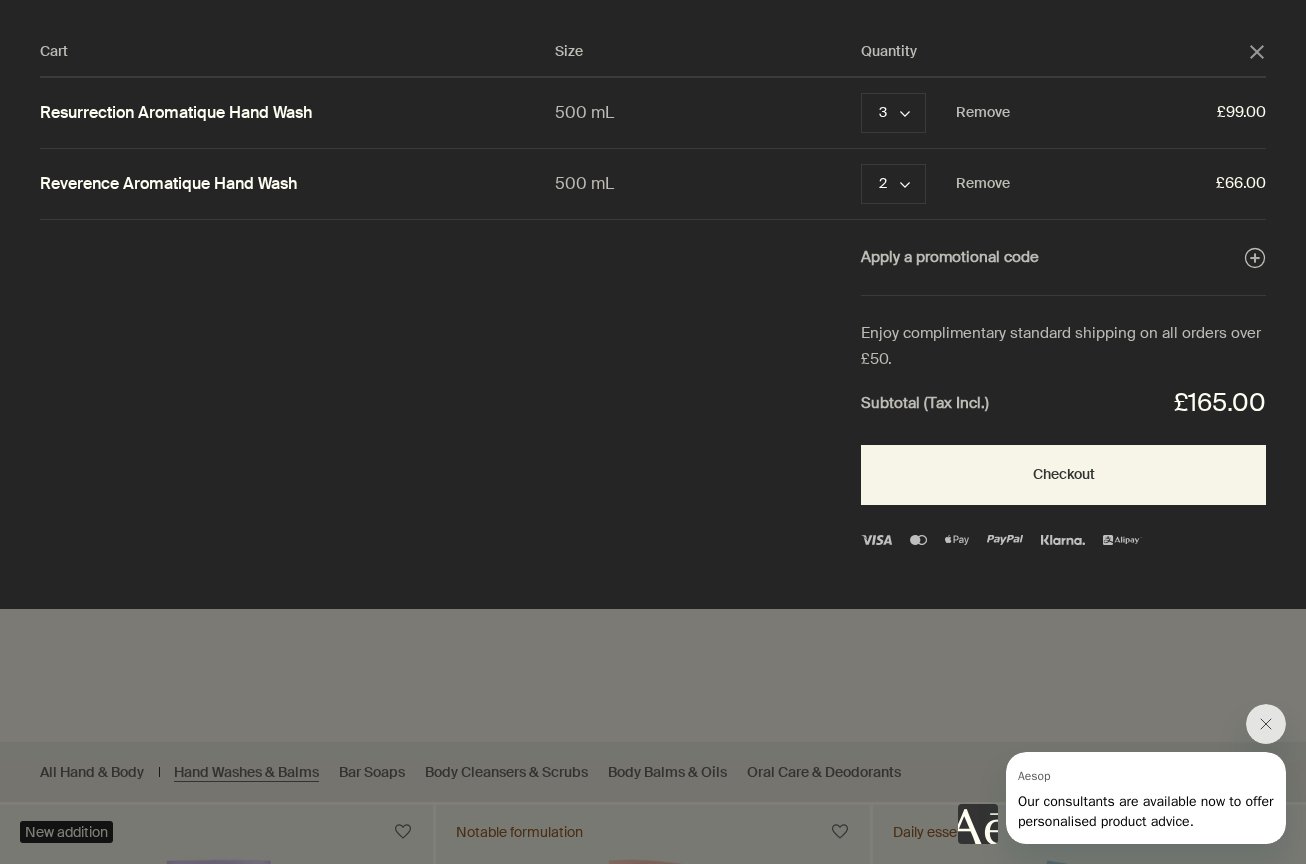 click at bounding box center (653, 432) 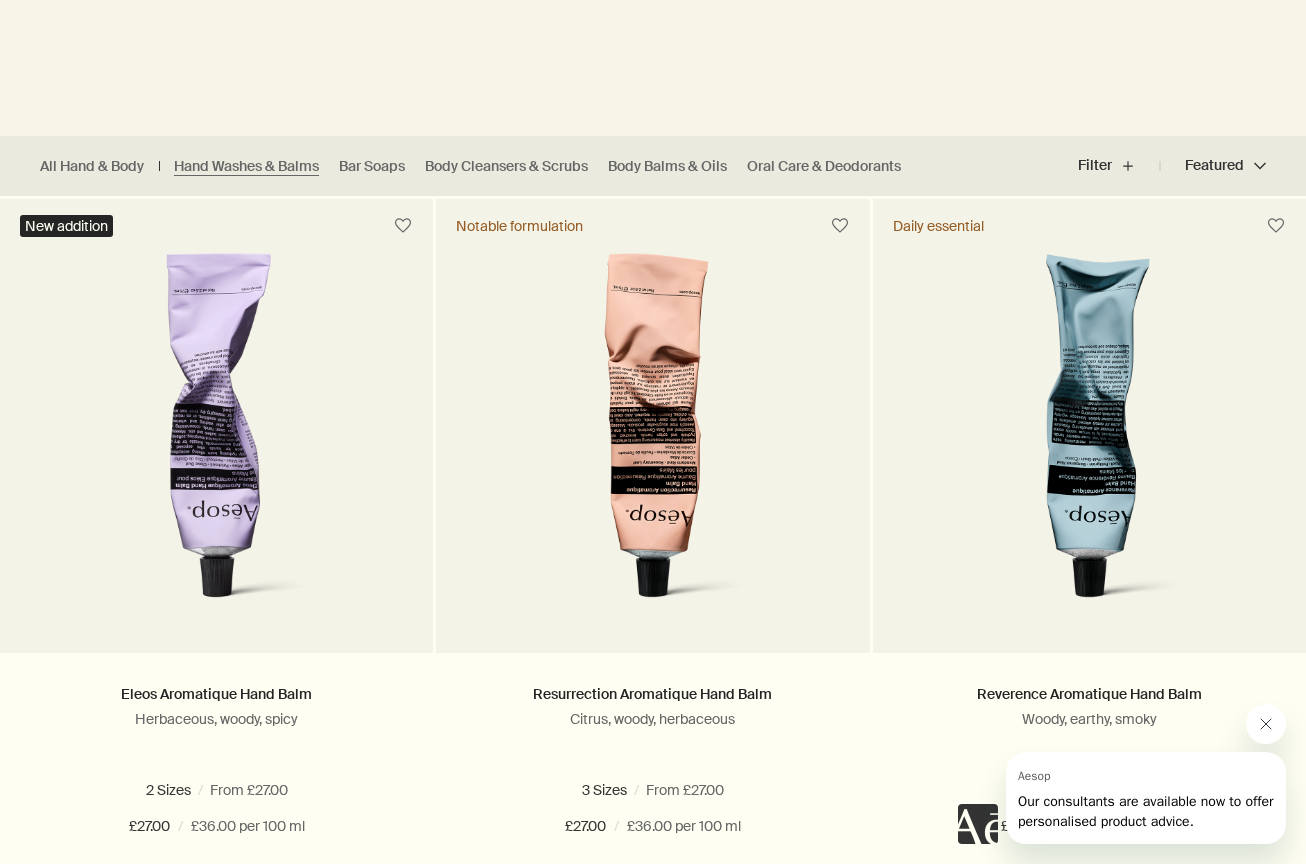 click at bounding box center [1266, 724] 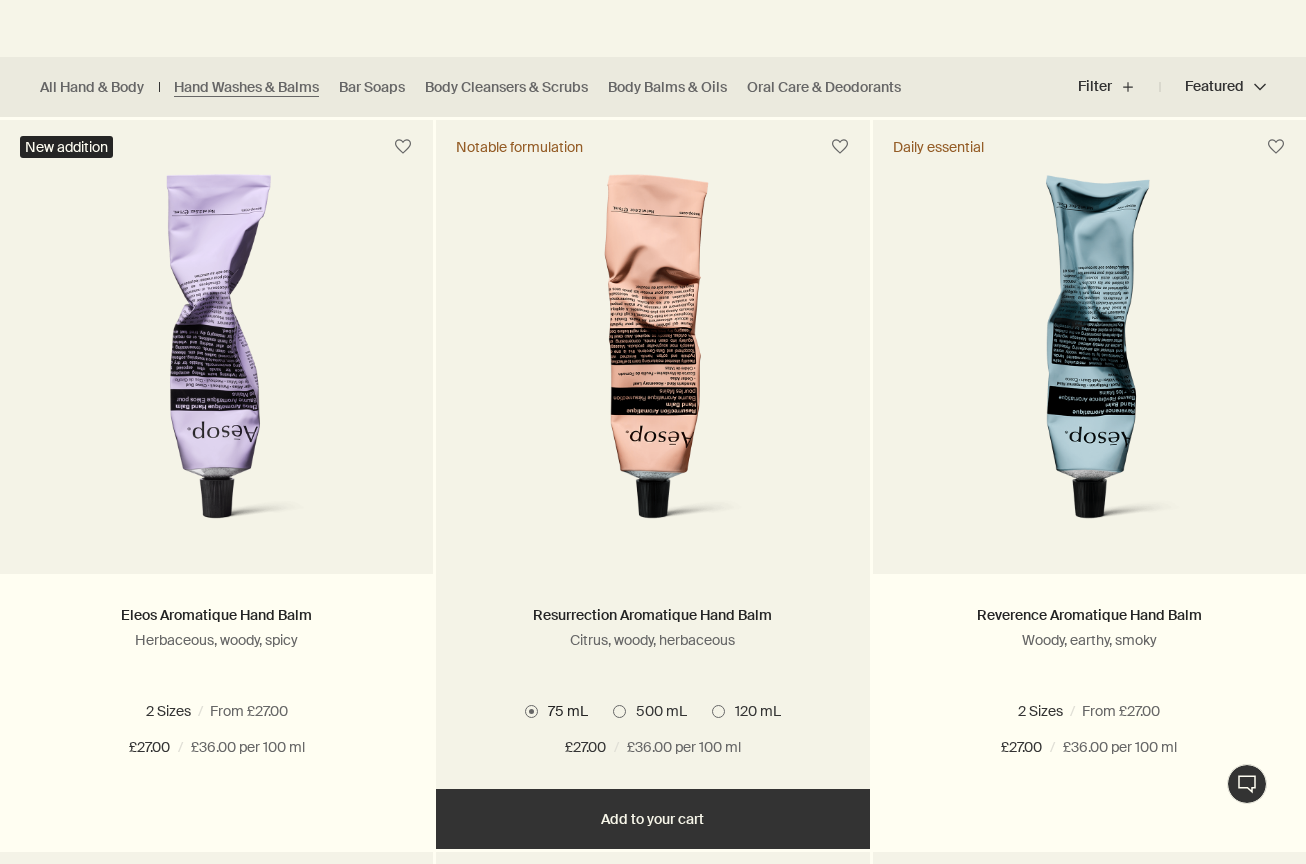 scroll, scrollTop: 529, scrollLeft: 0, axis: vertical 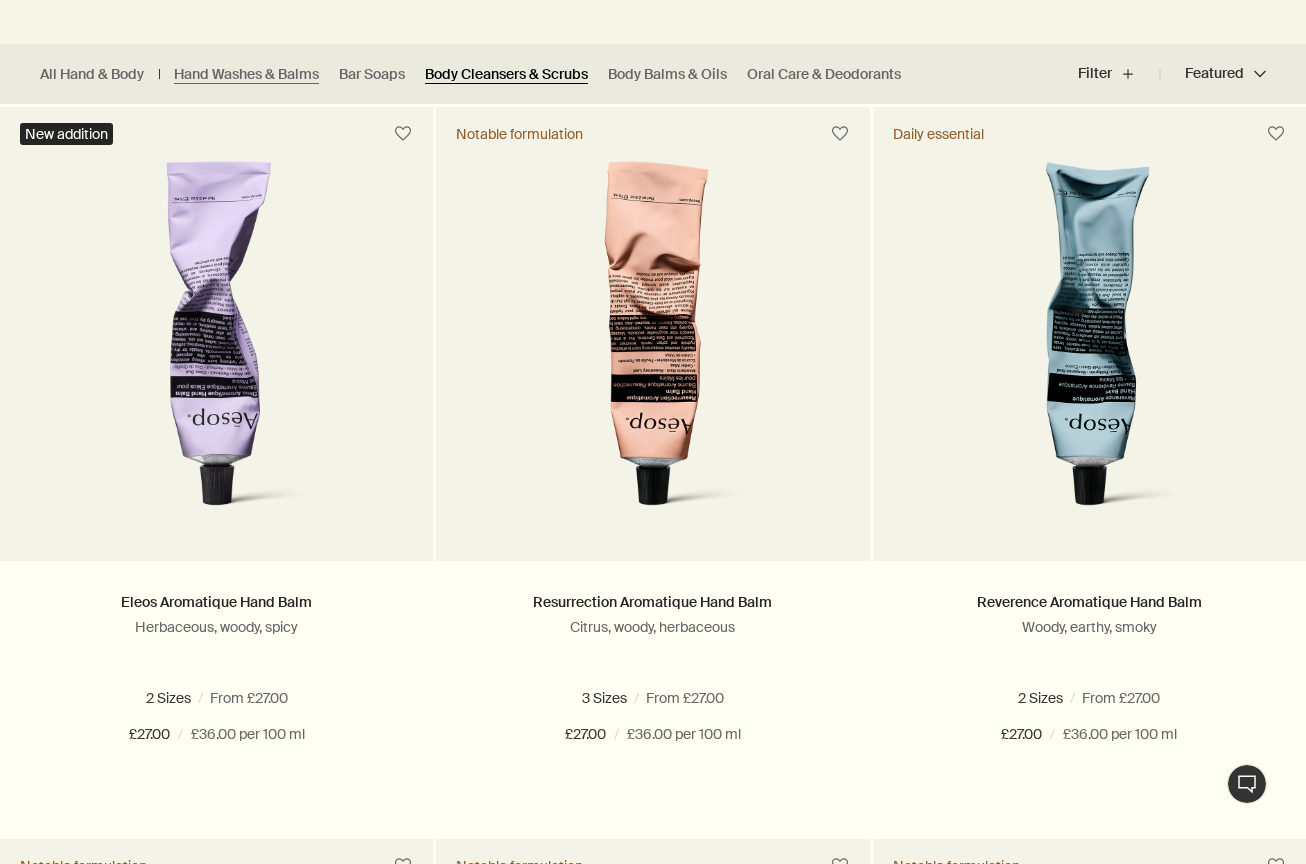 click on "Body Cleansers & Scrubs" at bounding box center (506, 74) 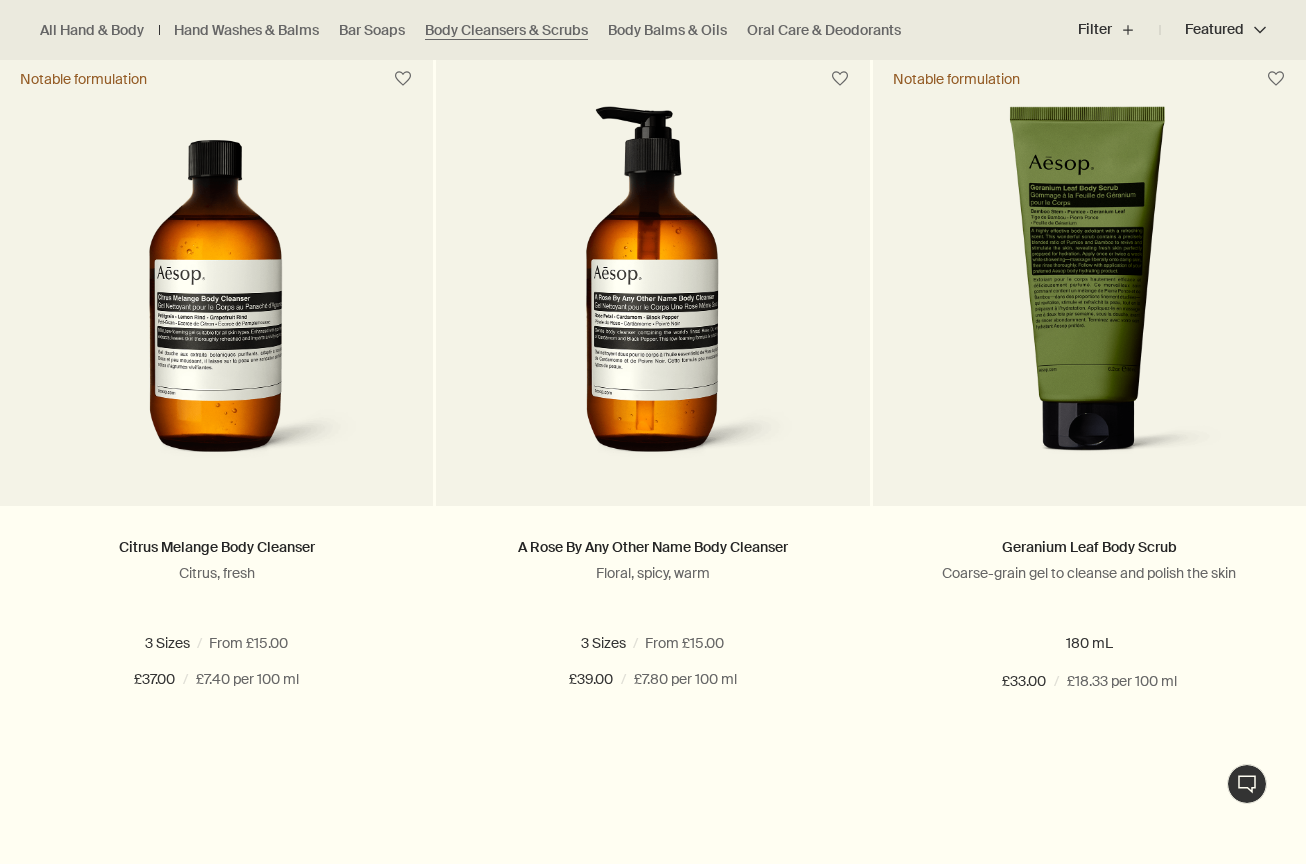 scroll, scrollTop: 1351, scrollLeft: 0, axis: vertical 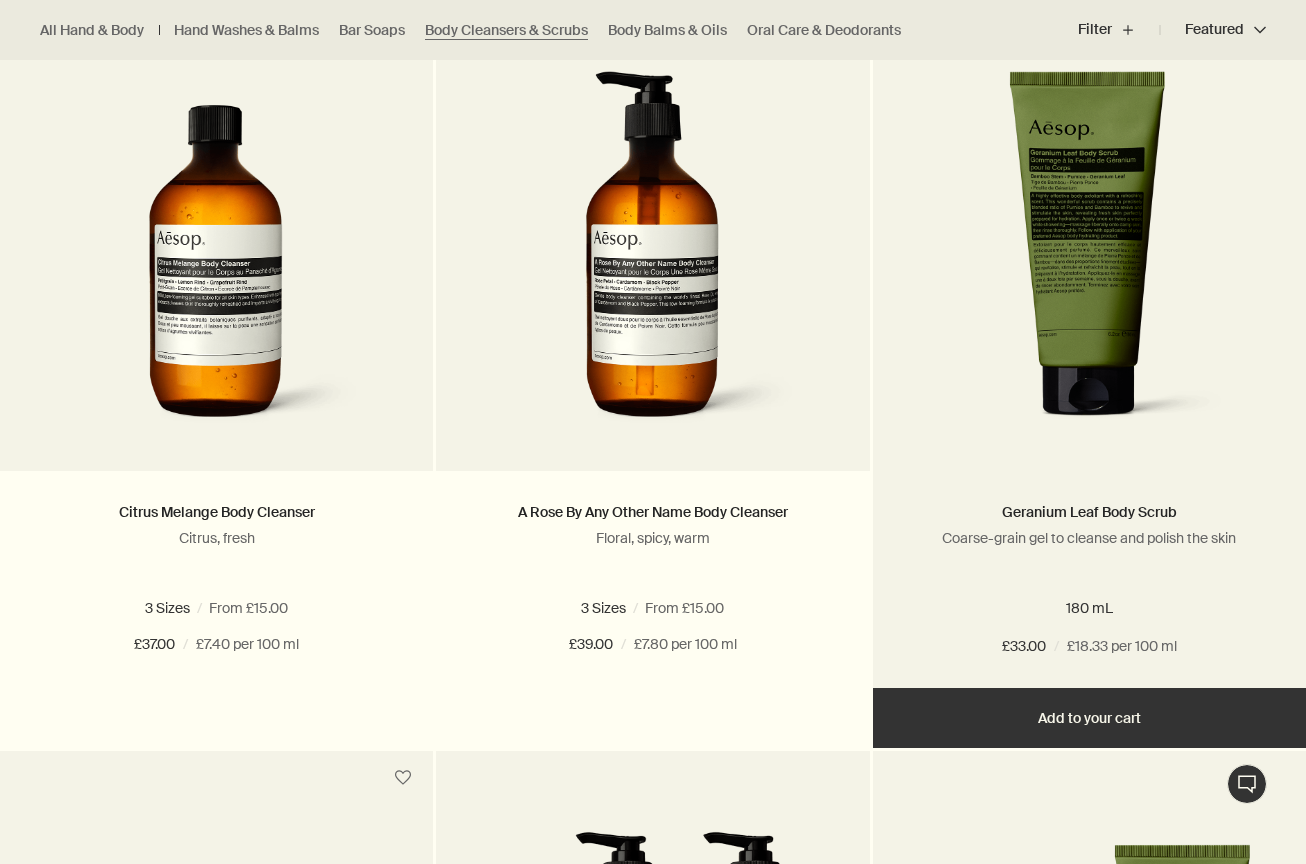 click on "Add Add to your cart" at bounding box center [1089, 718] 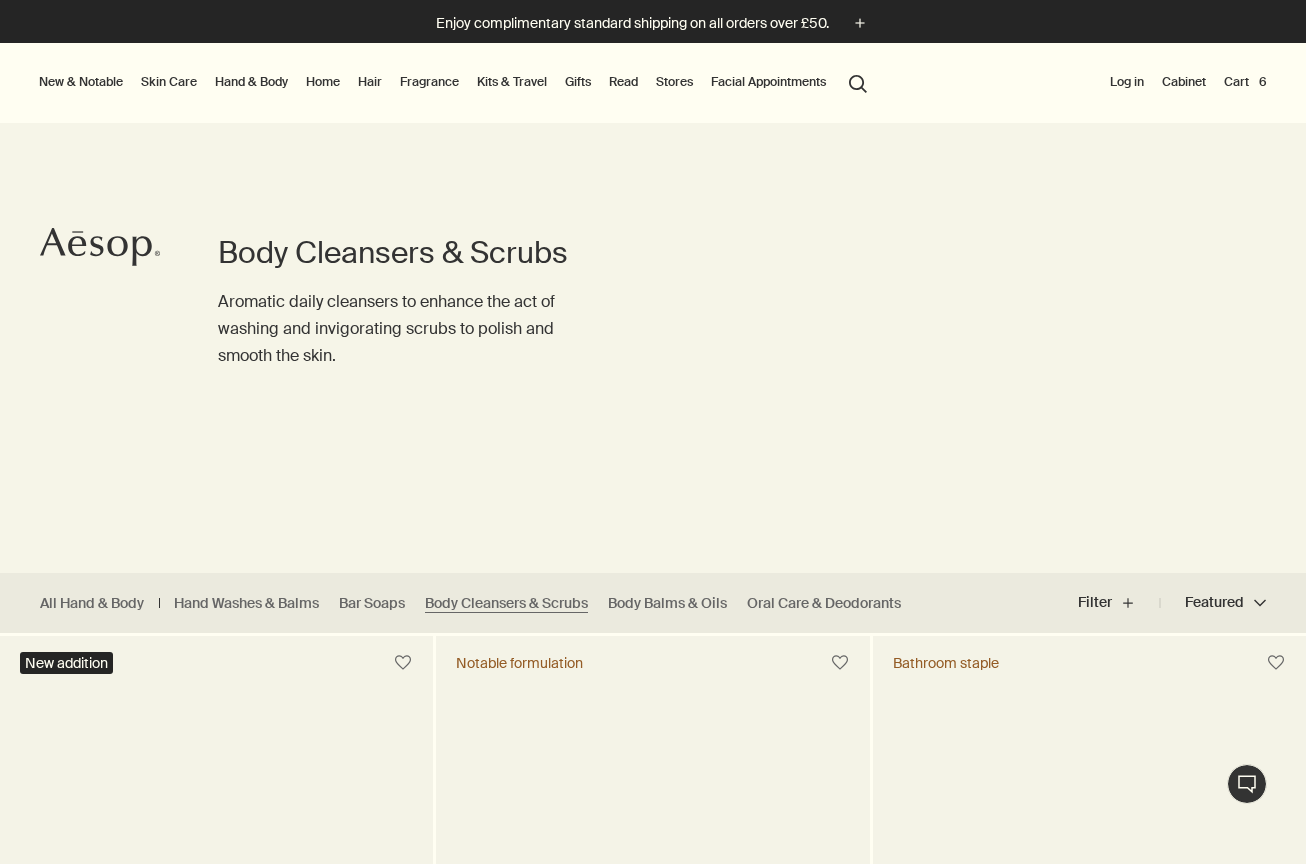 scroll, scrollTop: 0, scrollLeft: 0, axis: both 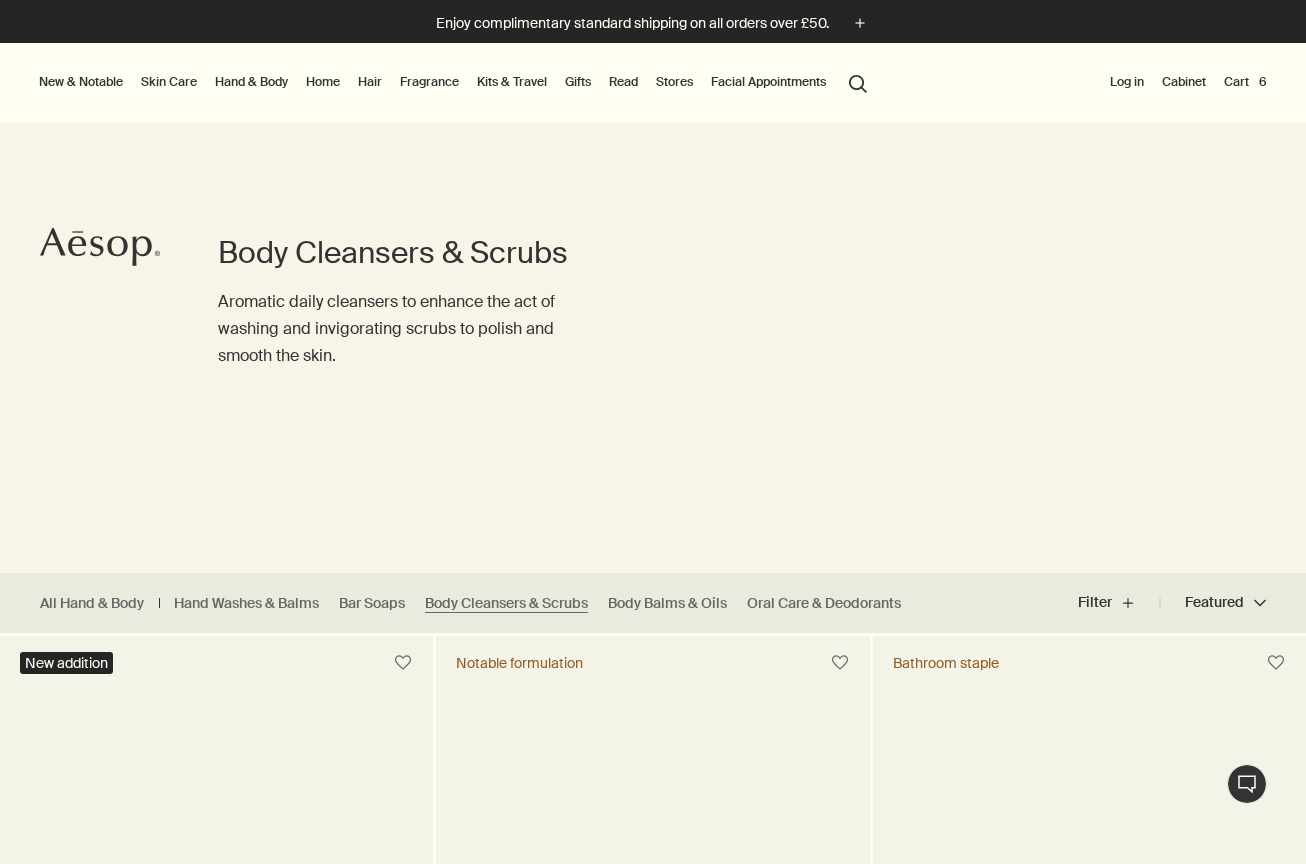 click on "Hand & Body" at bounding box center (251, 82) 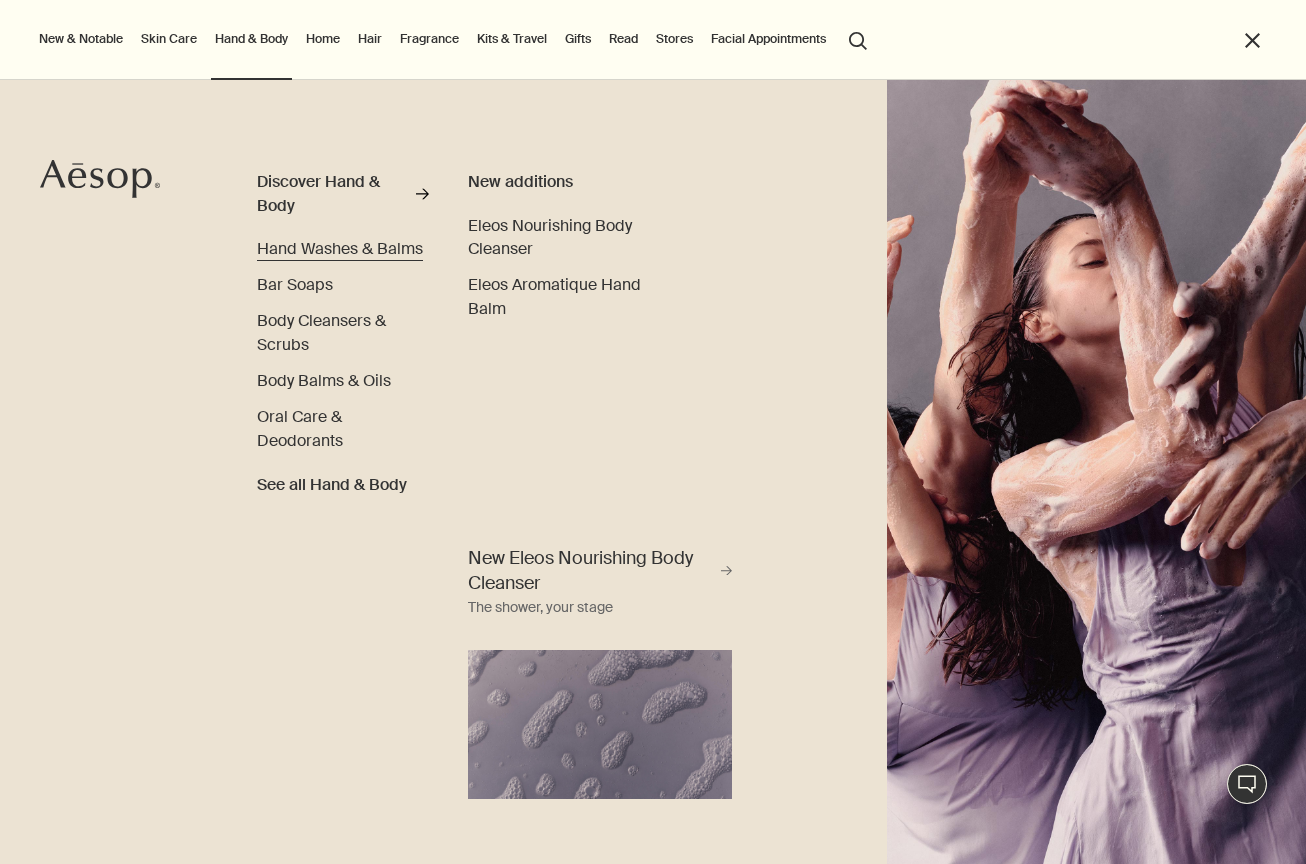 click on "Hand Washes & Balms" at bounding box center (340, 248) 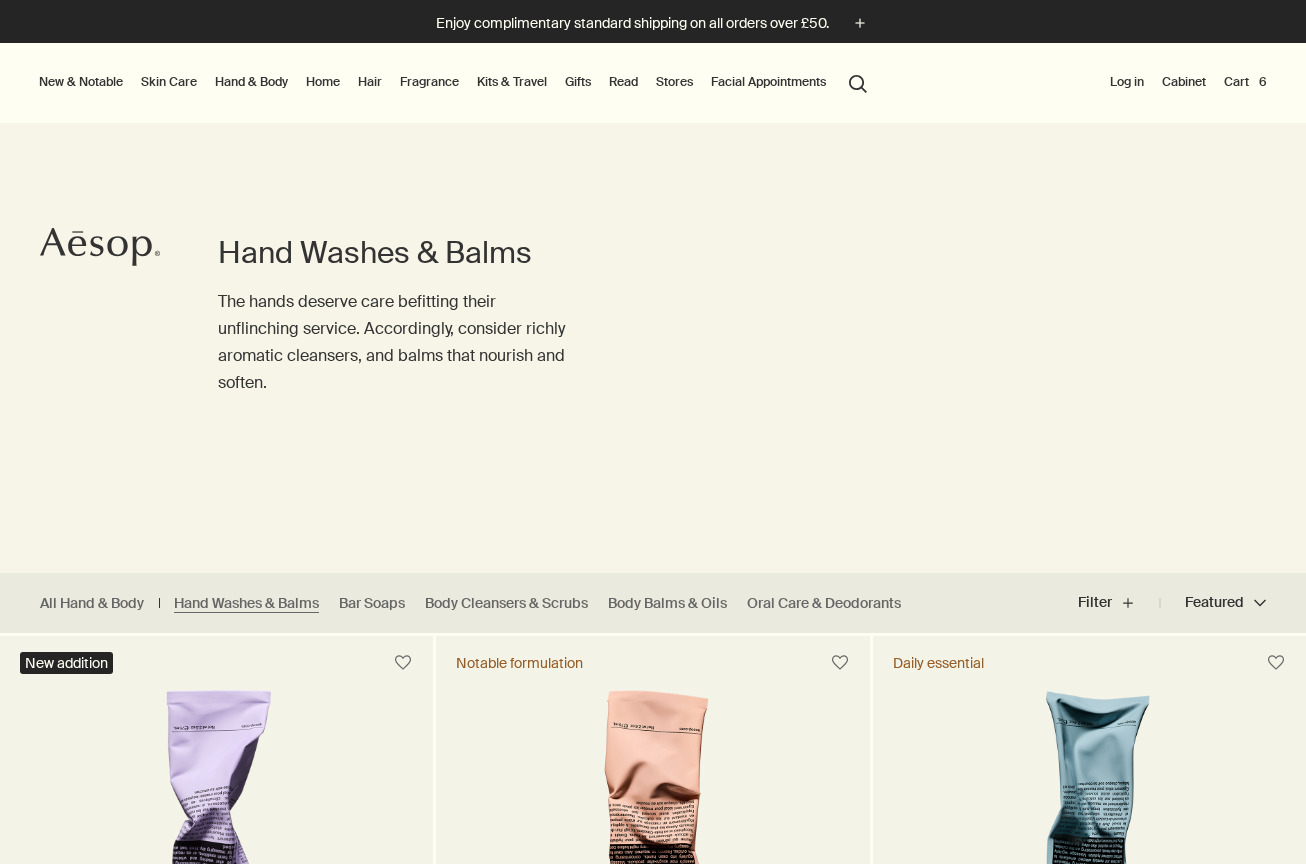 scroll, scrollTop: 0, scrollLeft: 0, axis: both 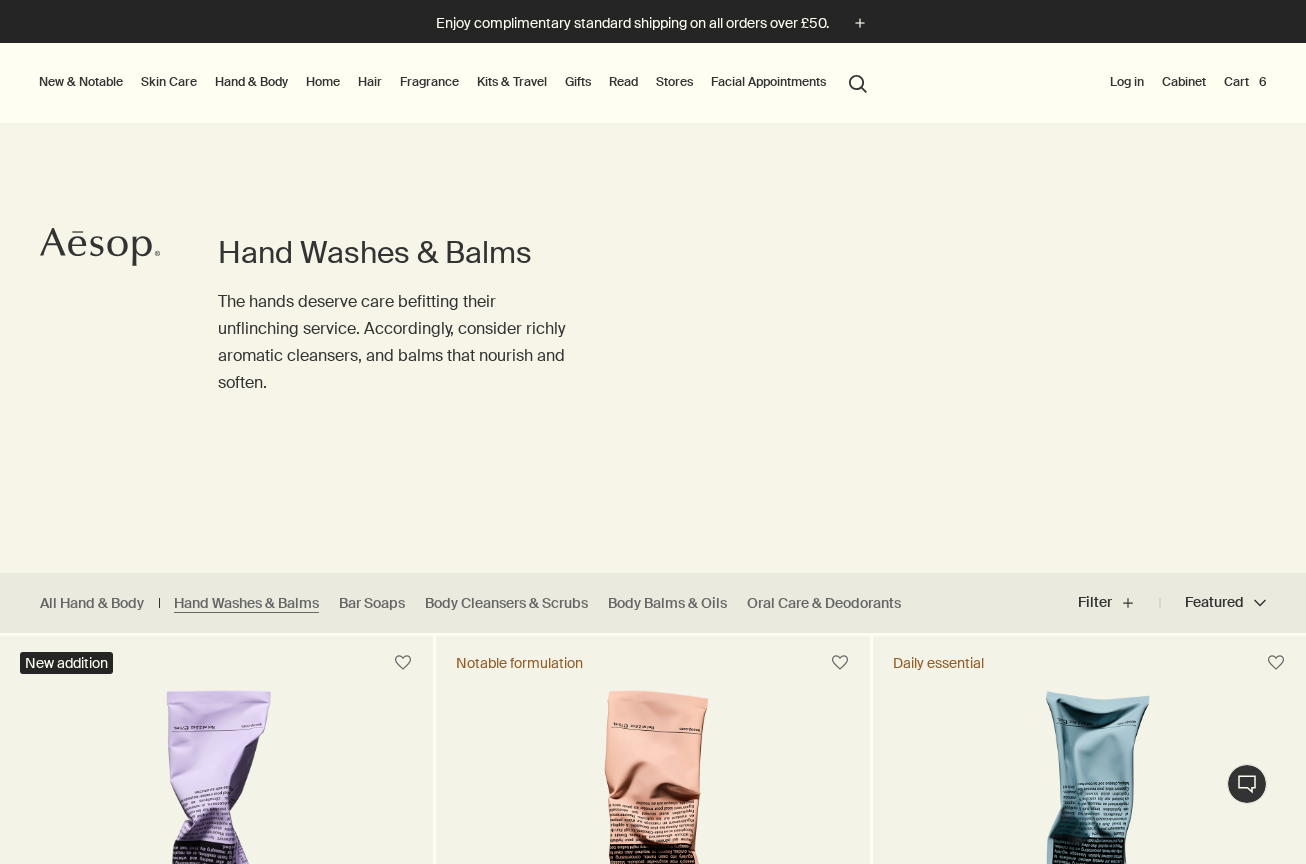 click on "search Search" at bounding box center [858, 82] 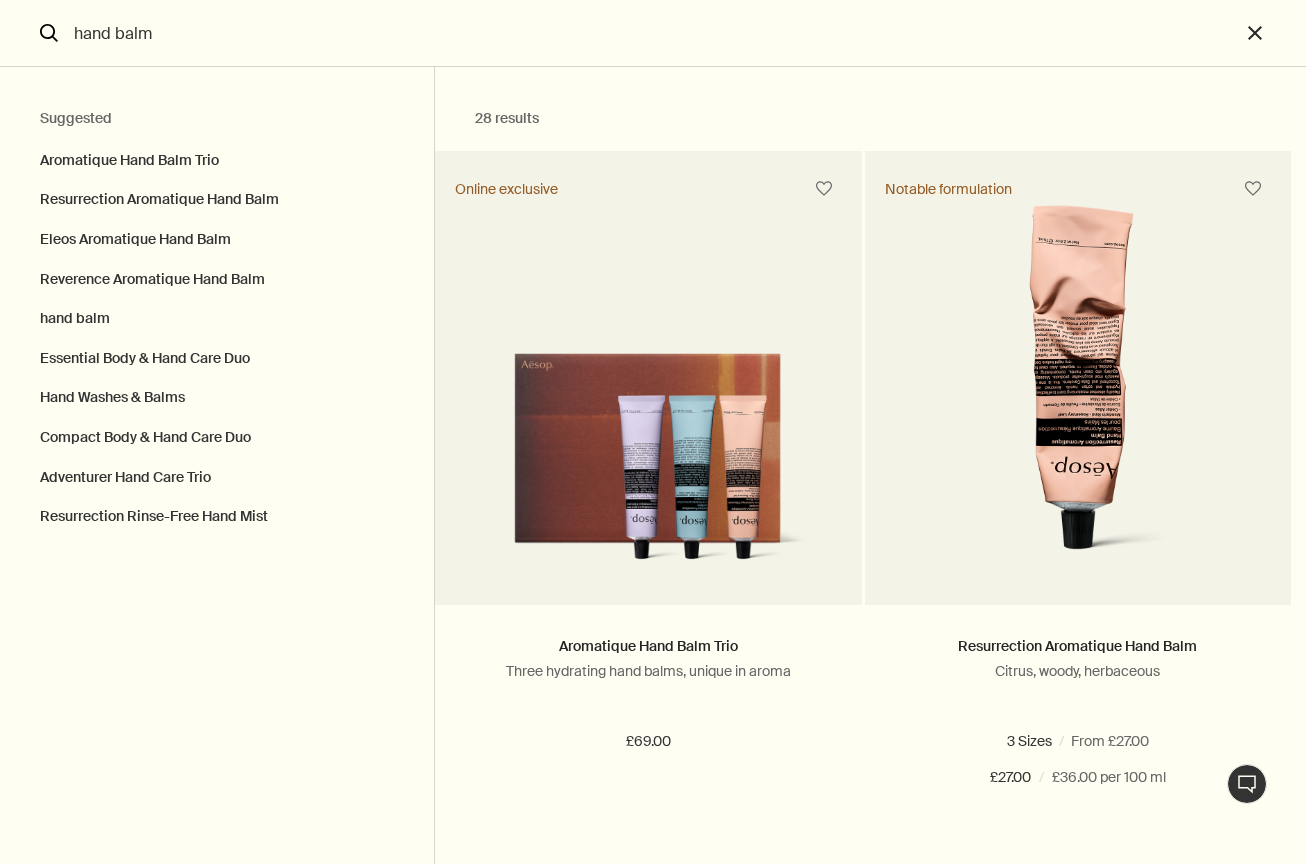 scroll, scrollTop: 0, scrollLeft: 0, axis: both 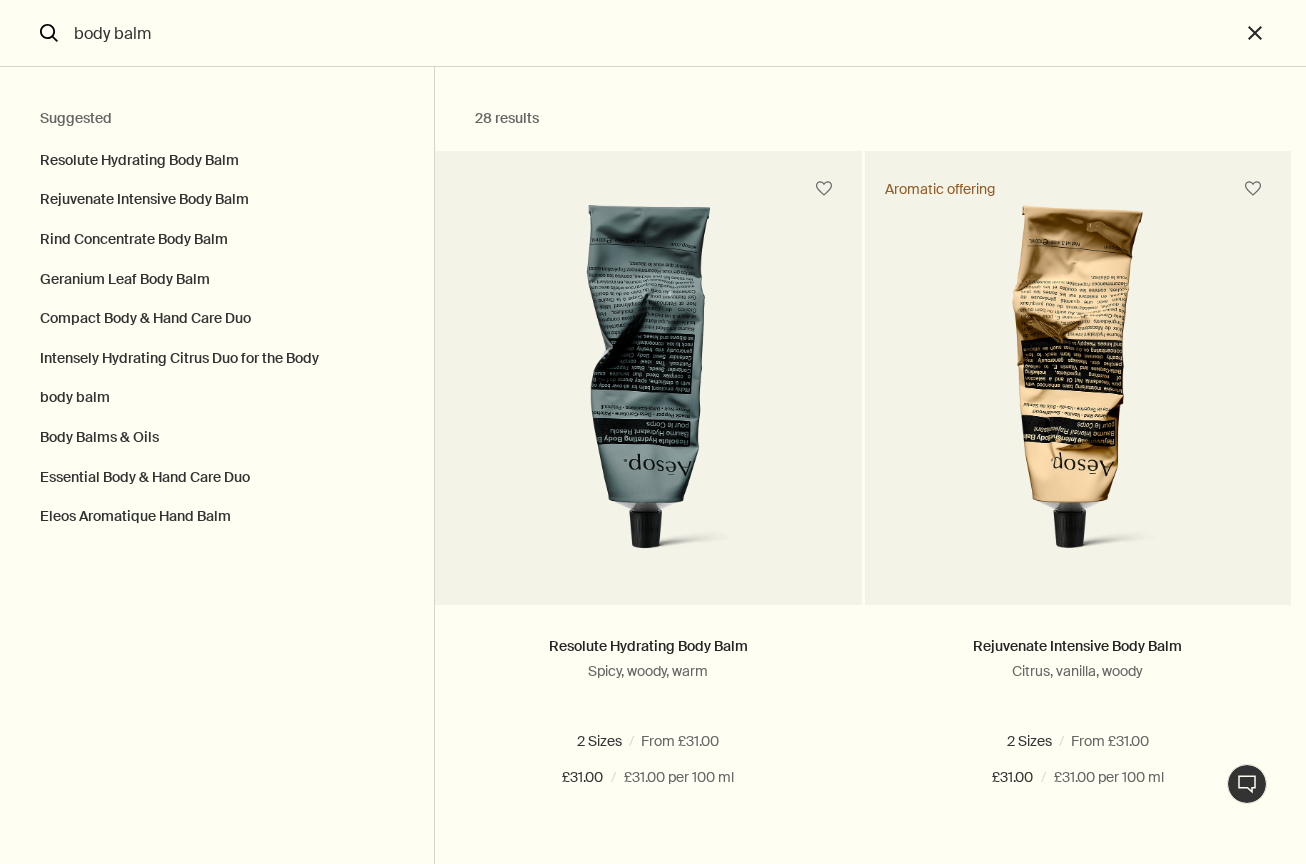 click on "body balm" at bounding box center [653, 33] 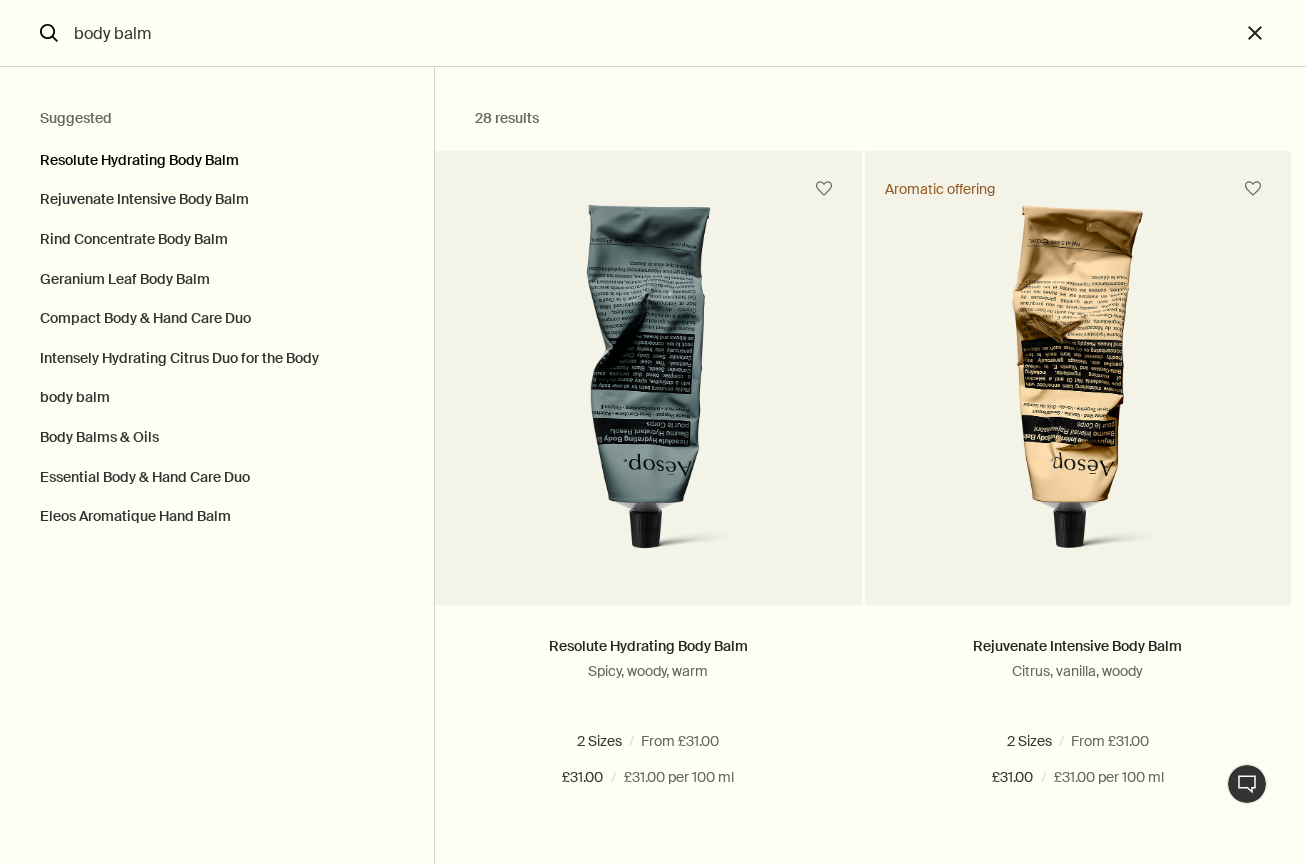 click on "Resolute Hydrating Body Balm" at bounding box center (217, 156) 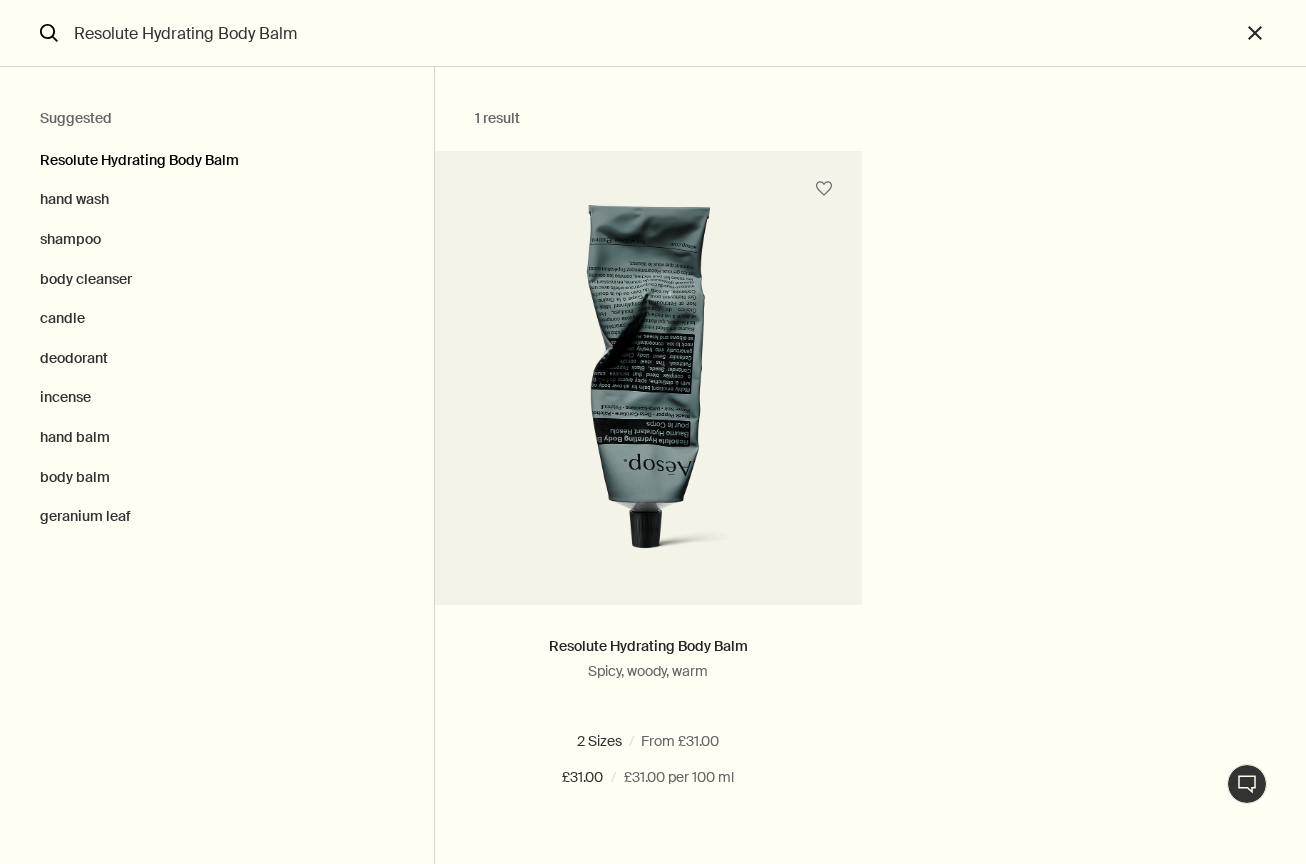click on "Resolute Hydrating Body Balm" at bounding box center (217, 156) 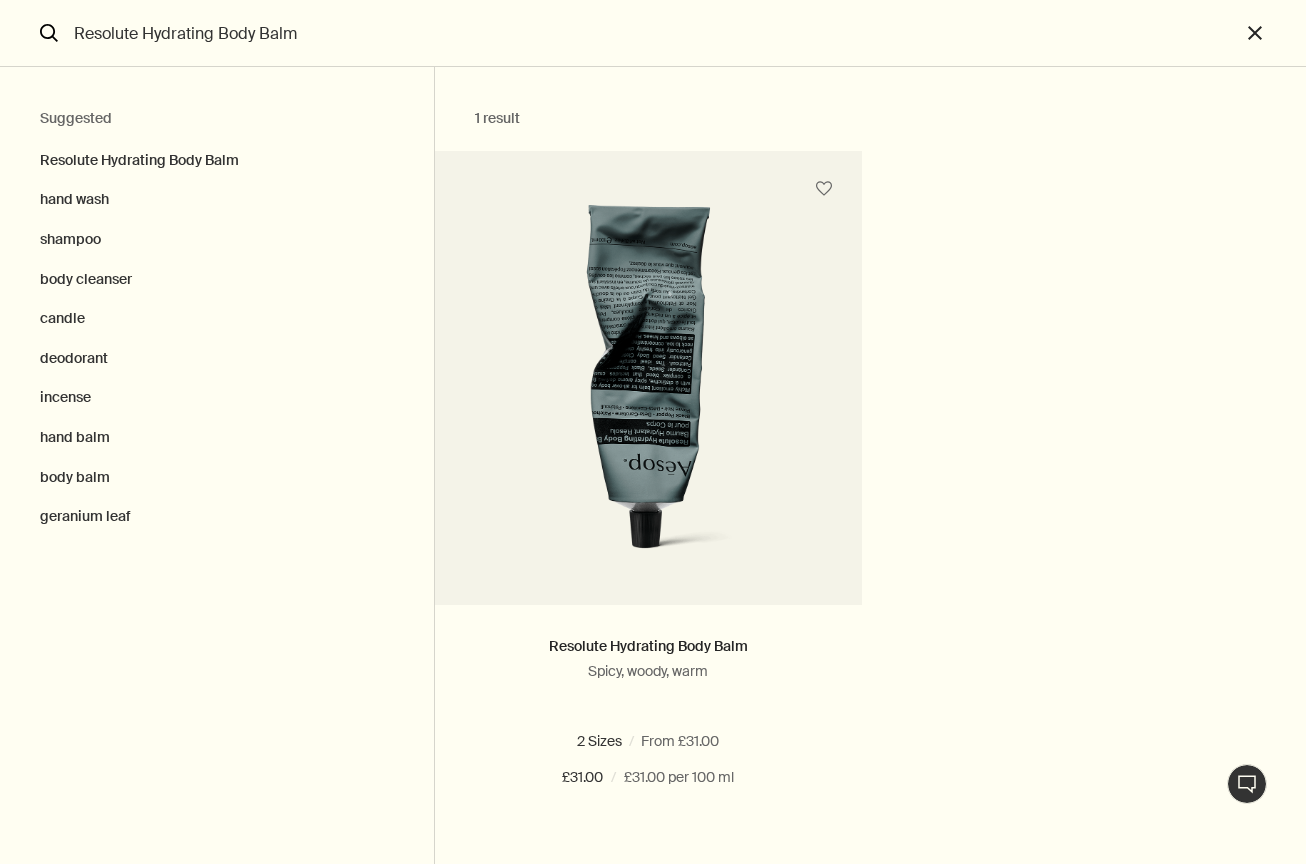 drag, startPoint x: 311, startPoint y: 21, endPoint x: 29, endPoint y: 21, distance: 282 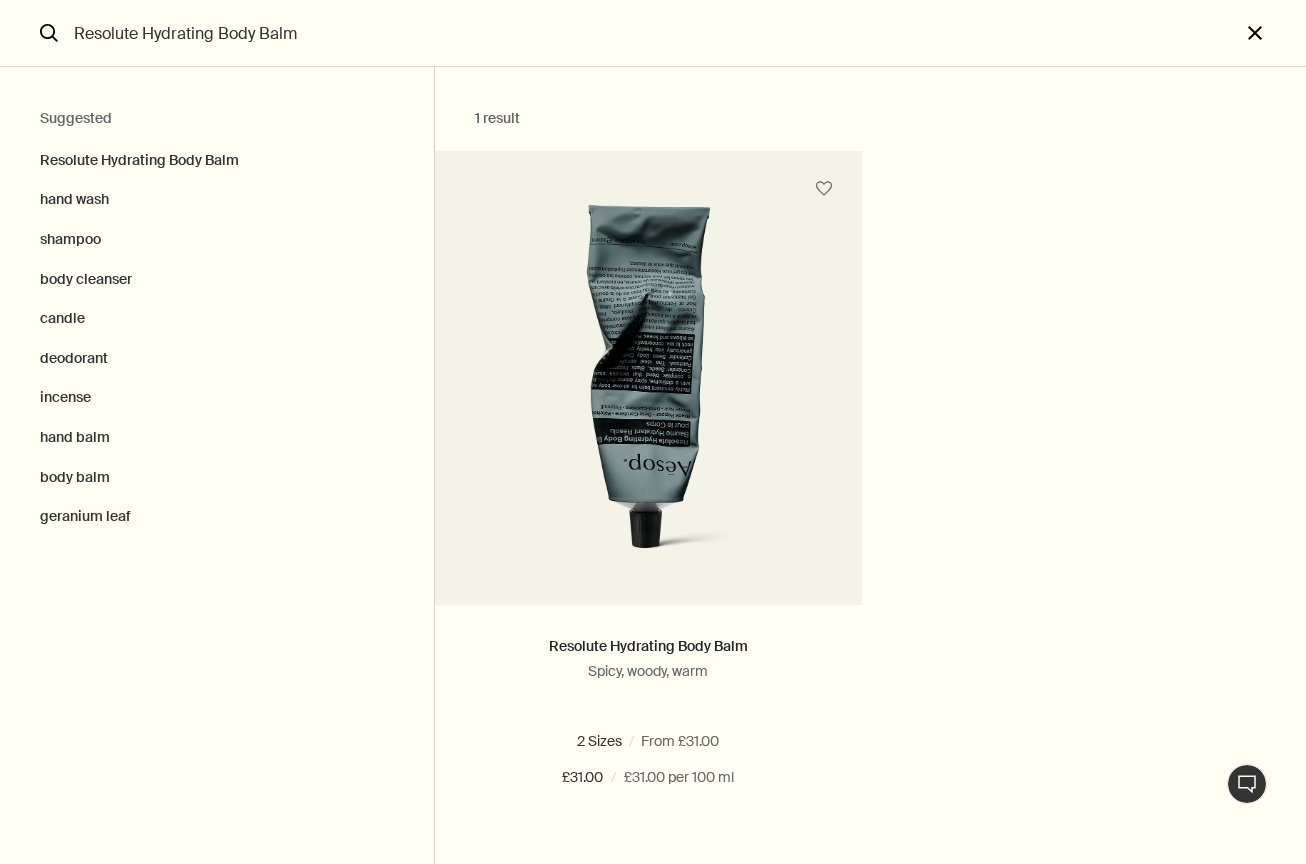 click on "close" at bounding box center [1273, 33] 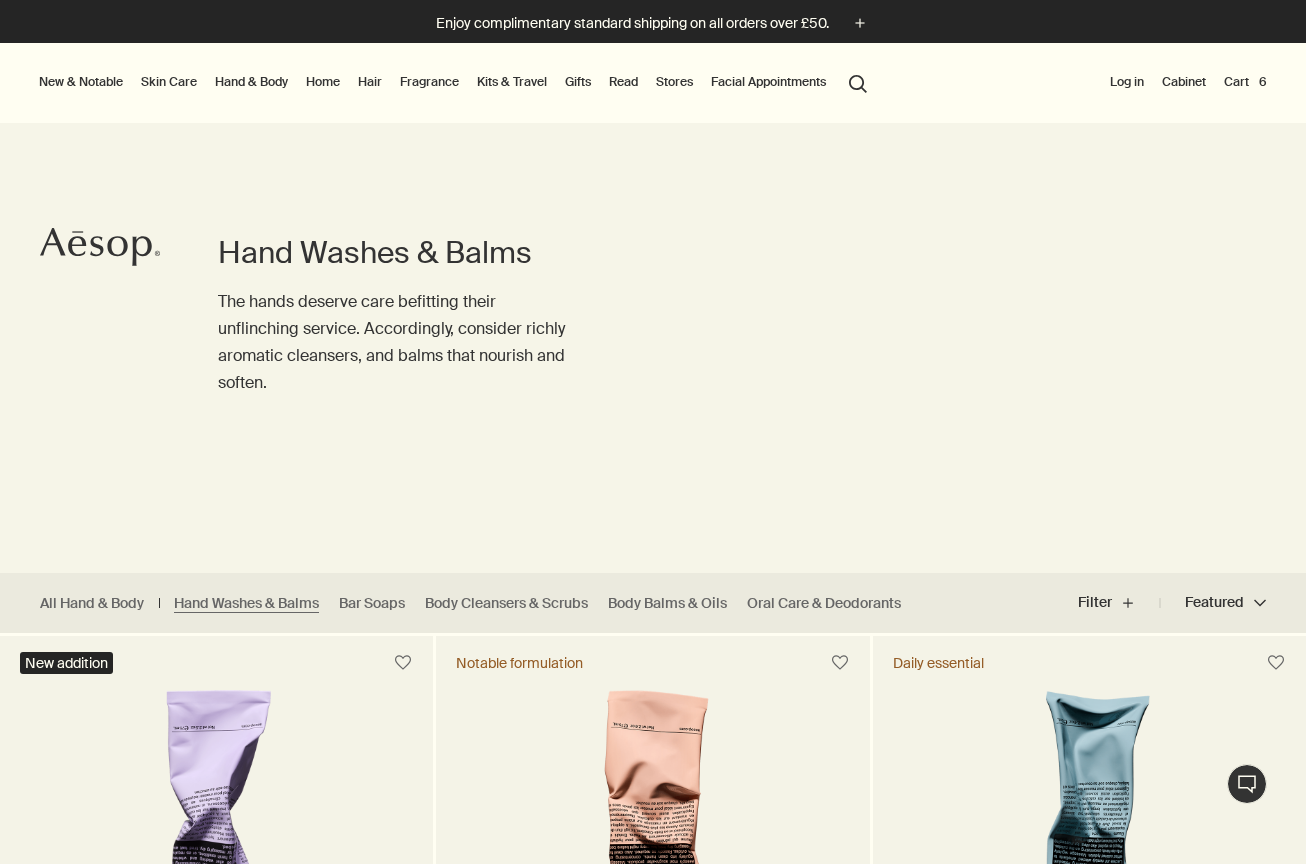 click on "Hand & Body" at bounding box center [251, 82] 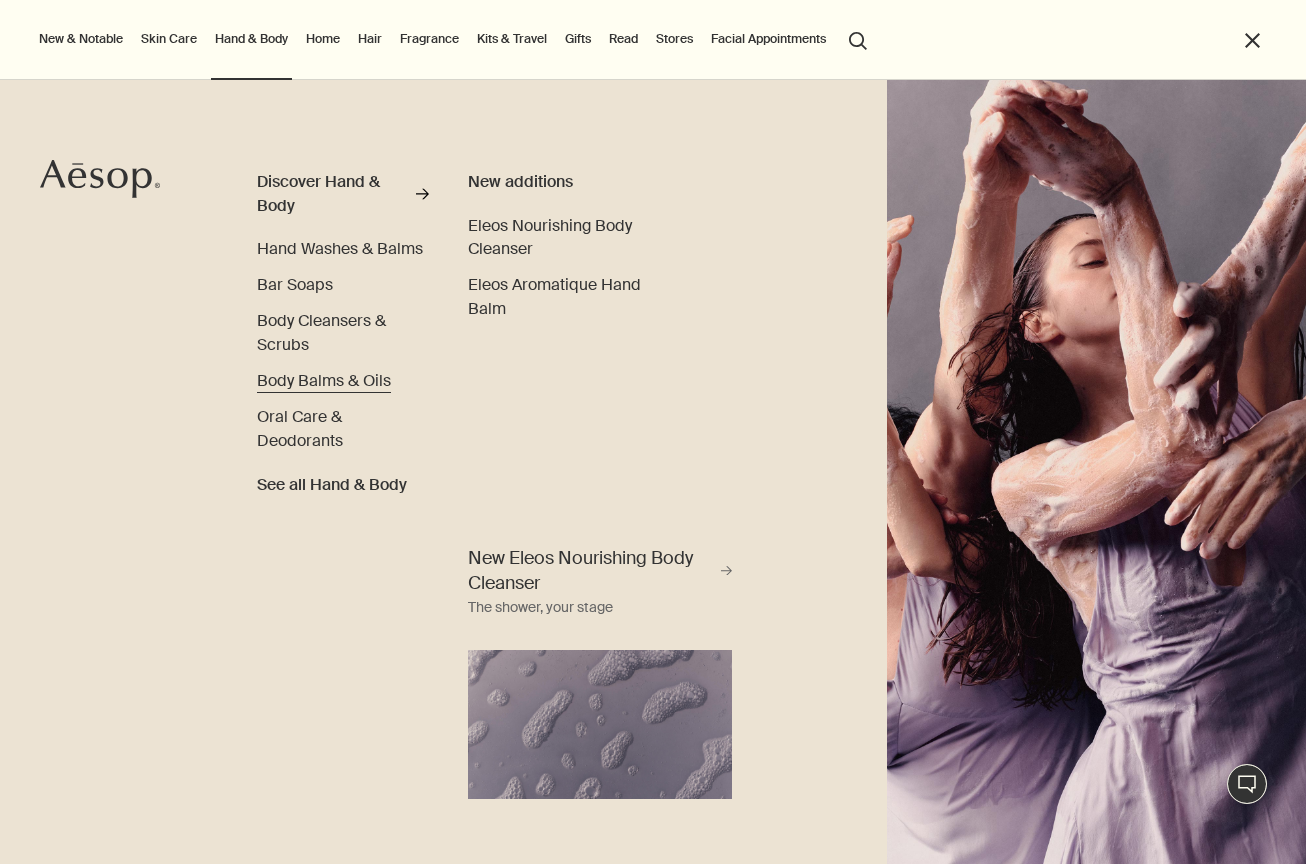 click on "Body Balms & Oils" at bounding box center (324, 380) 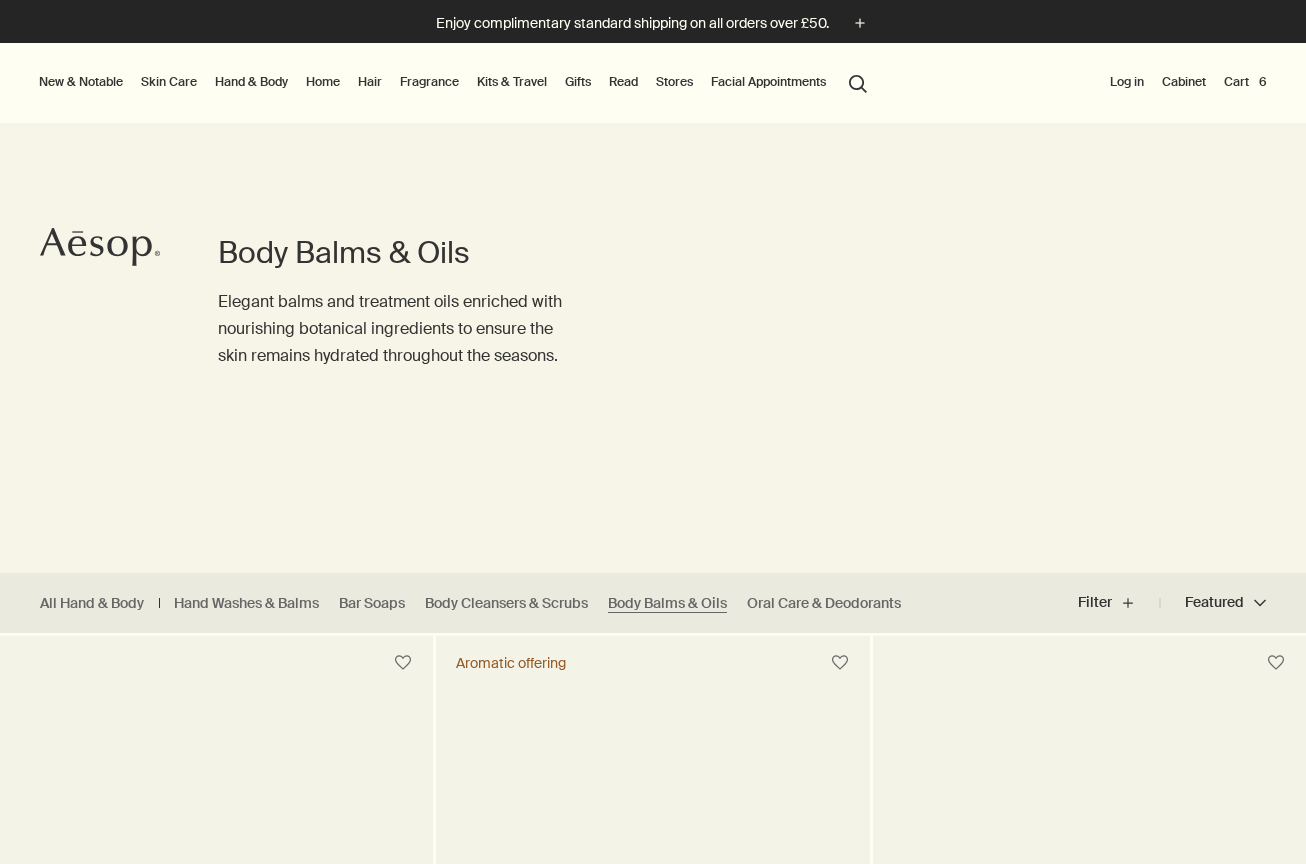 scroll, scrollTop: 0, scrollLeft: 0, axis: both 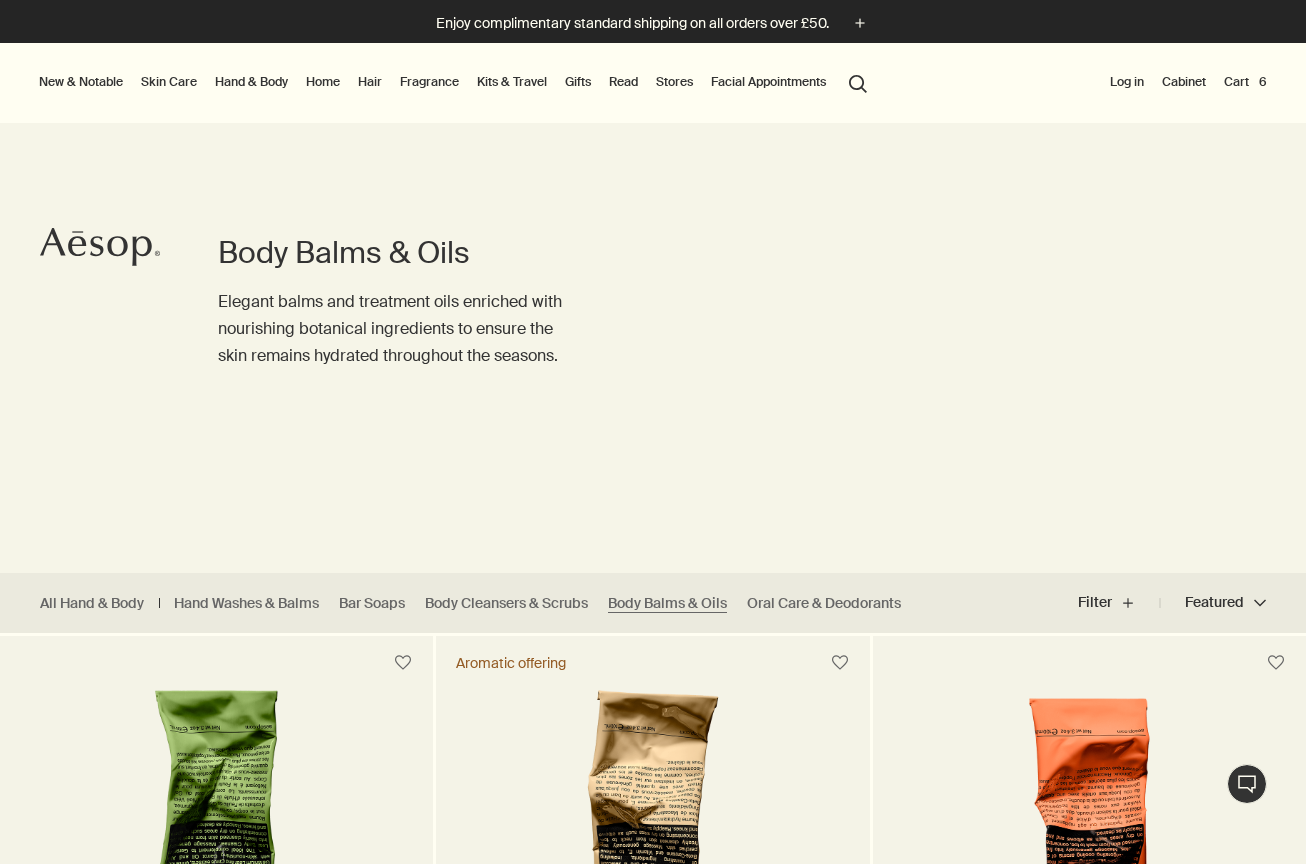 click on "Hand & Body" at bounding box center [251, 82] 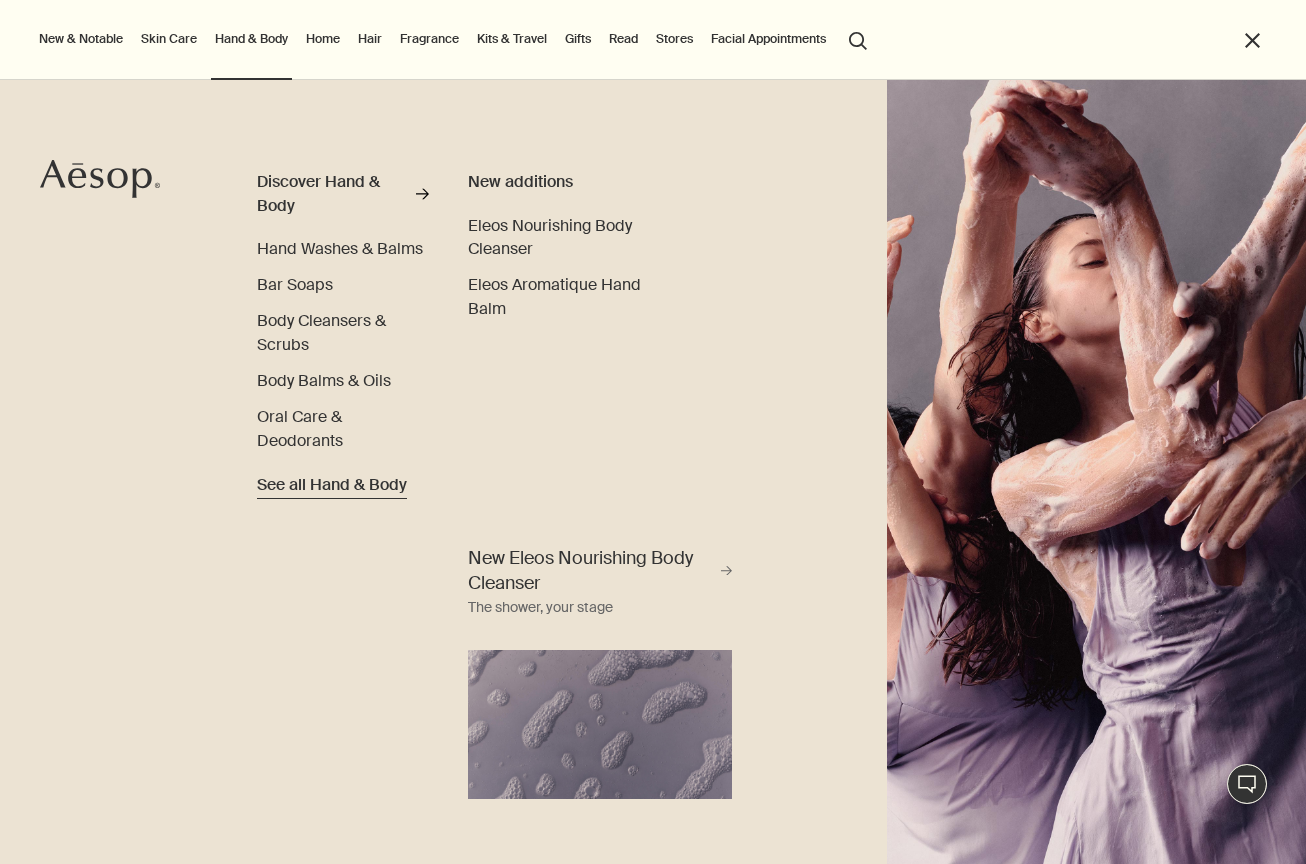 click on "See all Hand & Body" at bounding box center (332, 485) 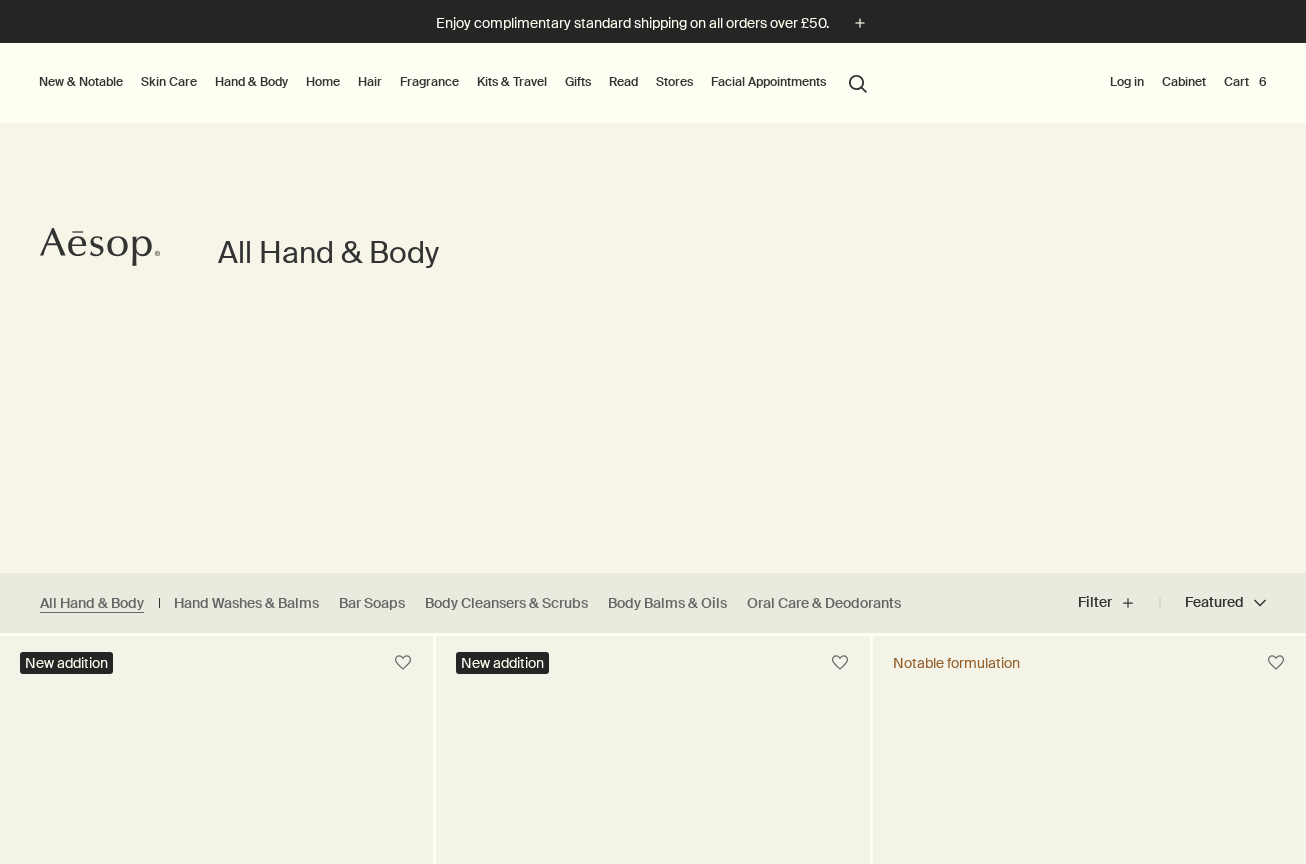scroll, scrollTop: 0, scrollLeft: 0, axis: both 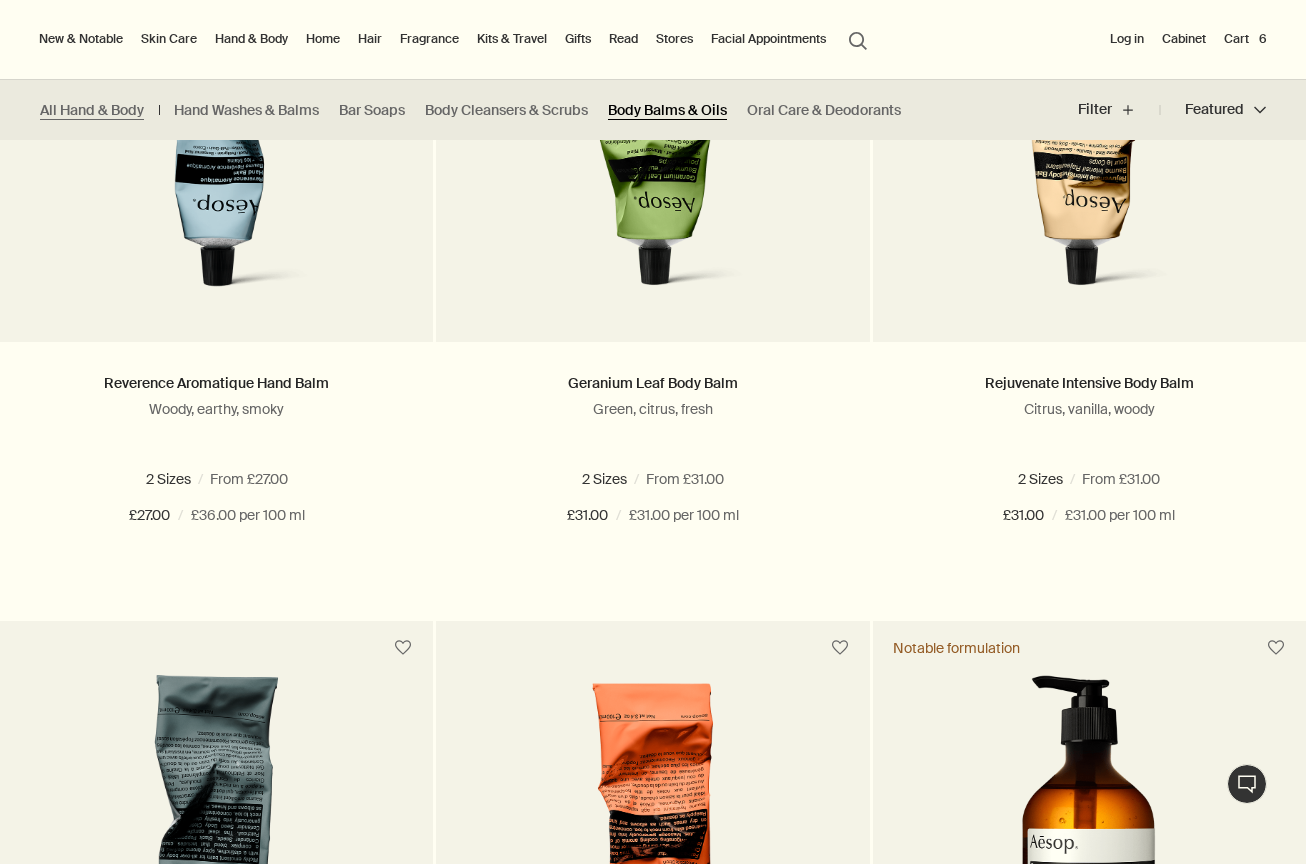 click on "Body Balms & Oils" at bounding box center [667, 110] 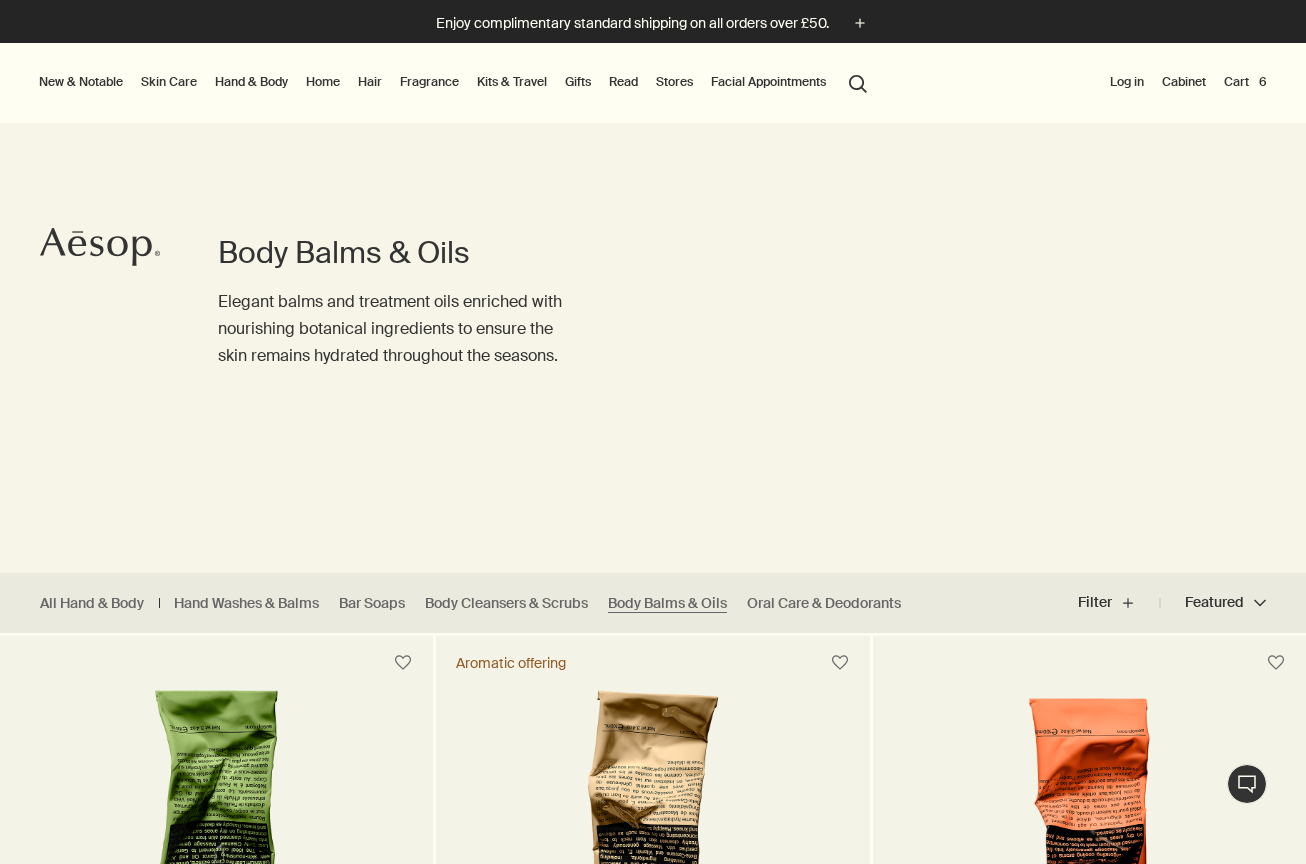 scroll, scrollTop: 0, scrollLeft: 0, axis: both 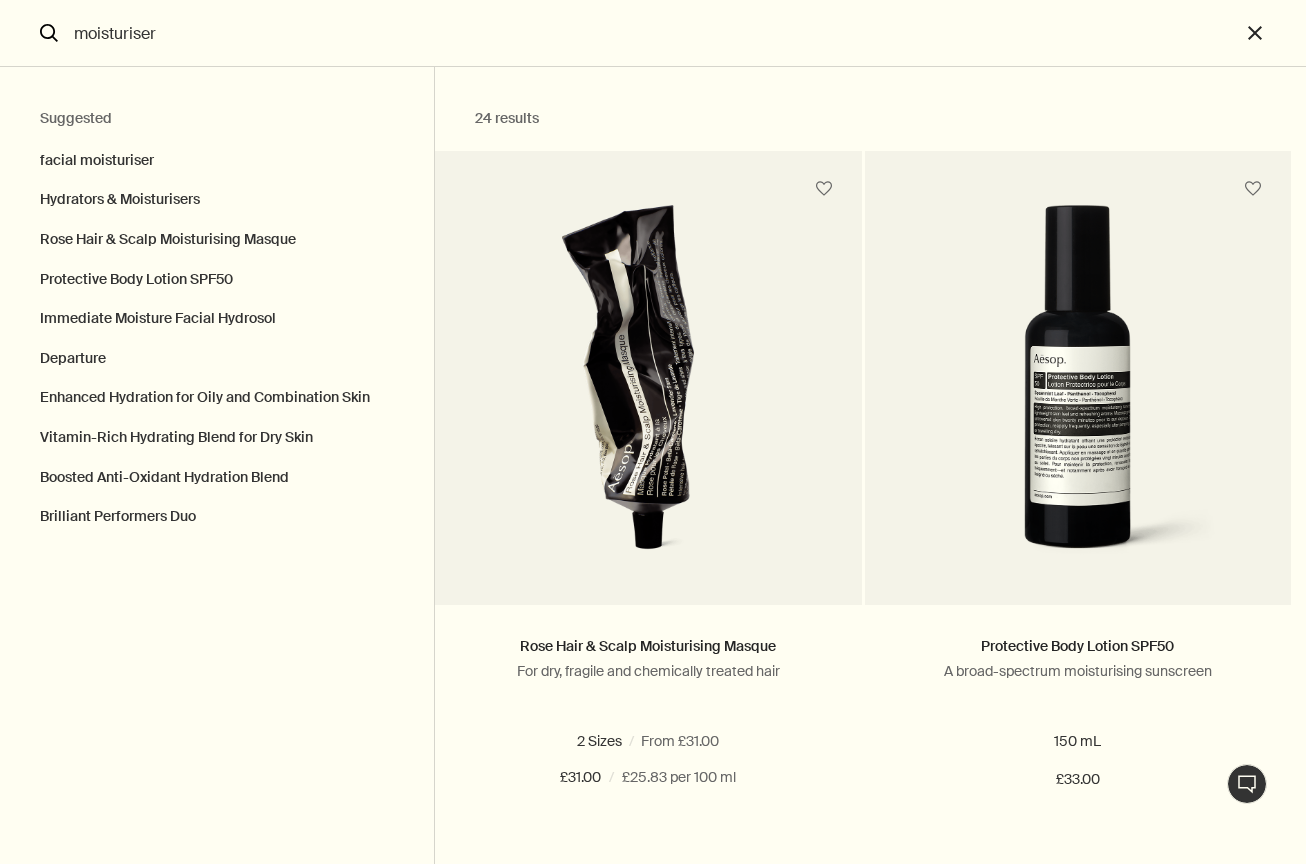 type on "moisturiser" 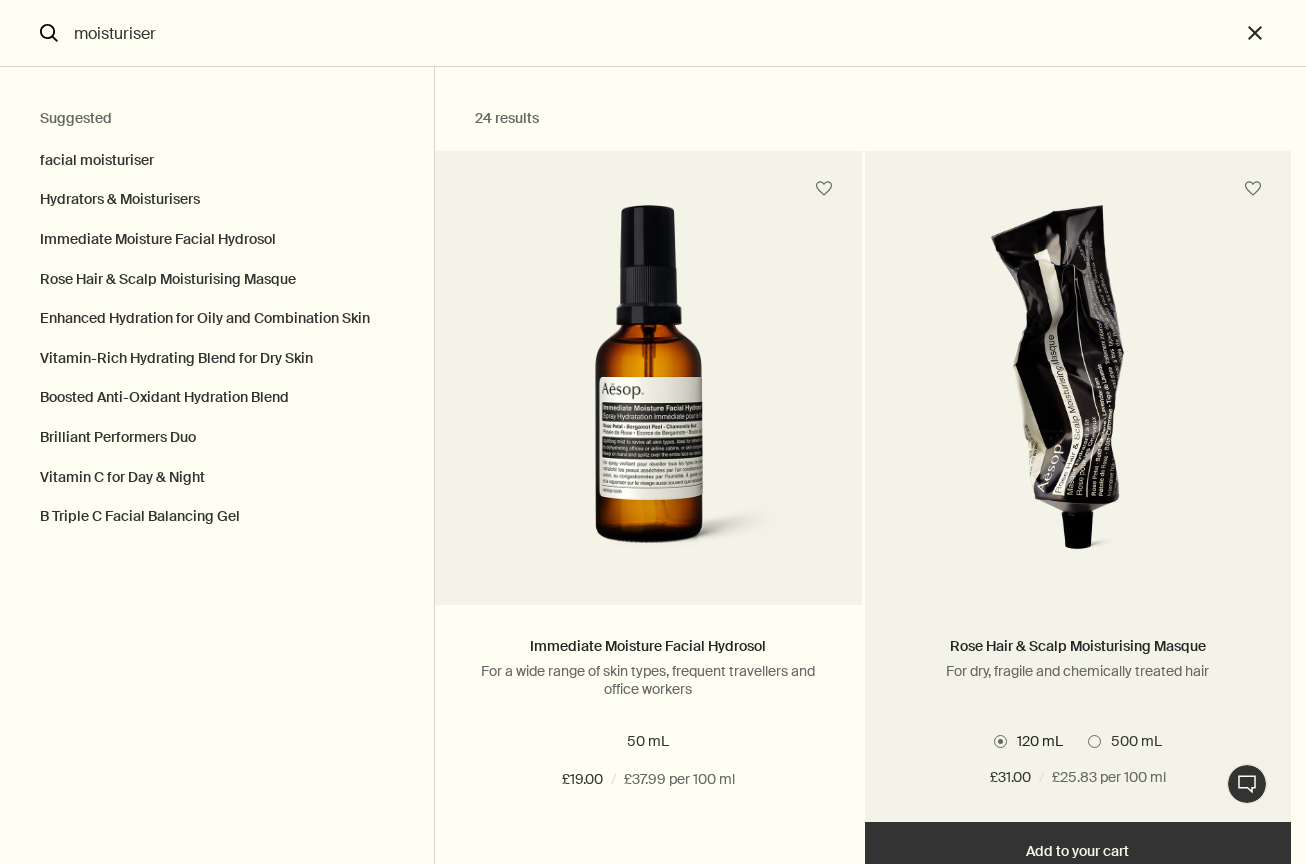 scroll, scrollTop: 0, scrollLeft: 0, axis: both 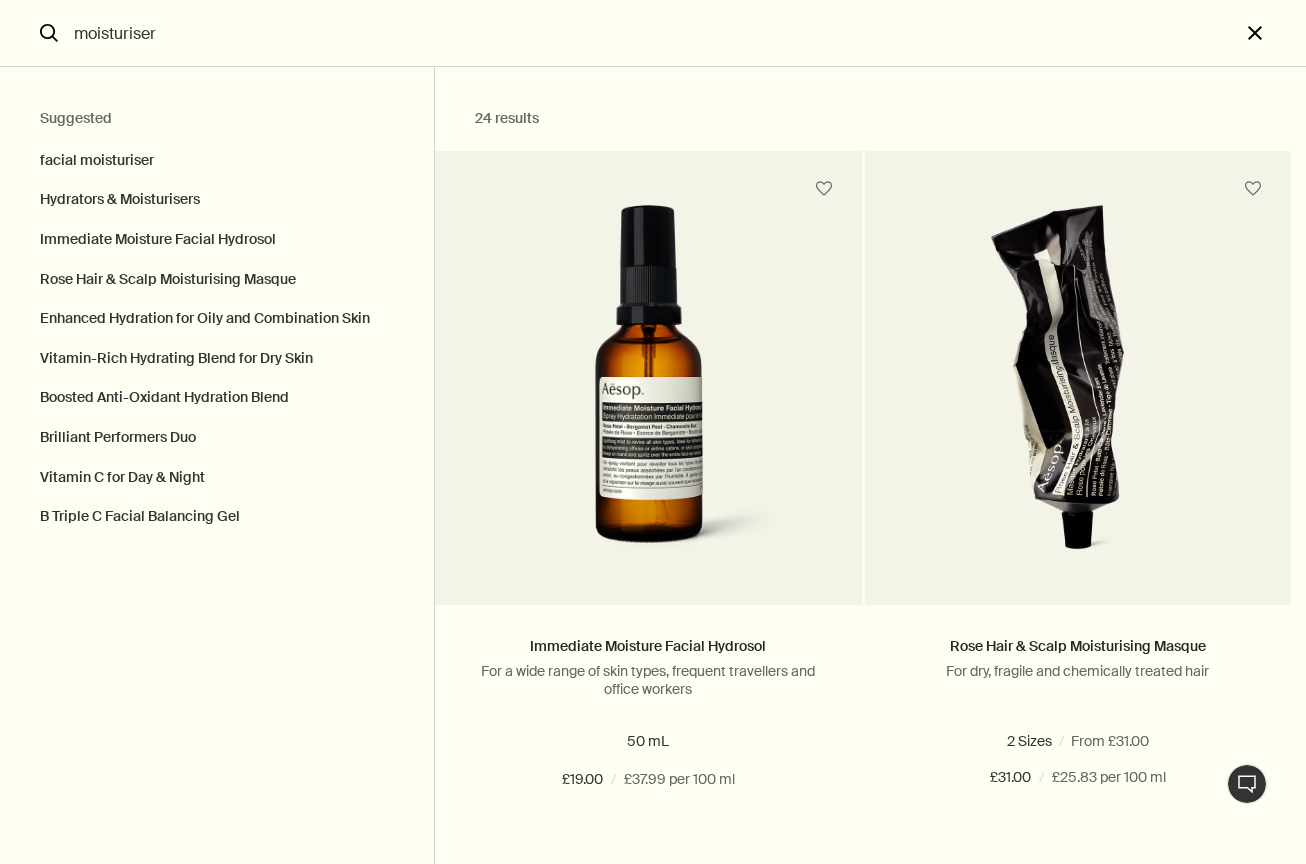 click on "close" at bounding box center [1273, 33] 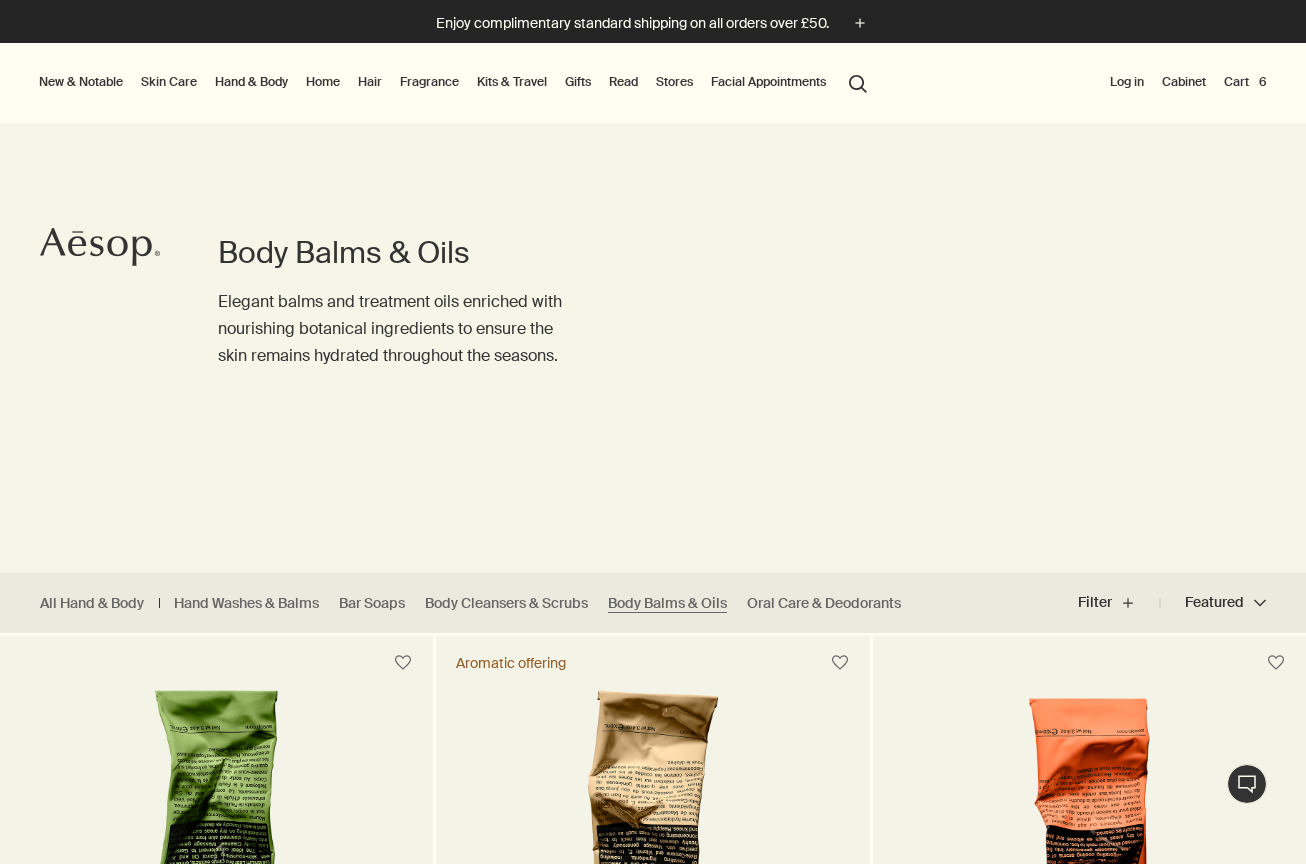click on "Cart 6" at bounding box center (1245, 82) 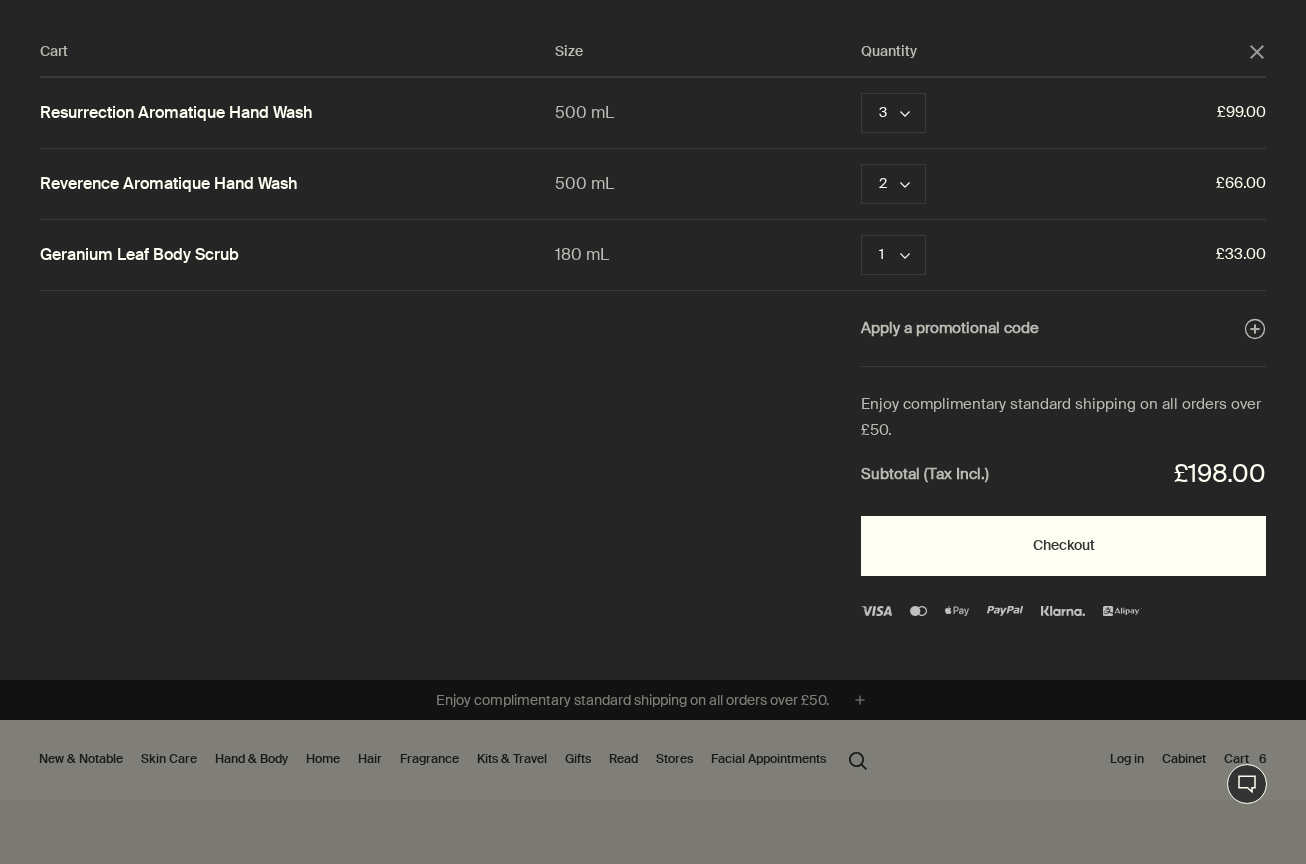 click on "Checkout" at bounding box center [1063, 546] 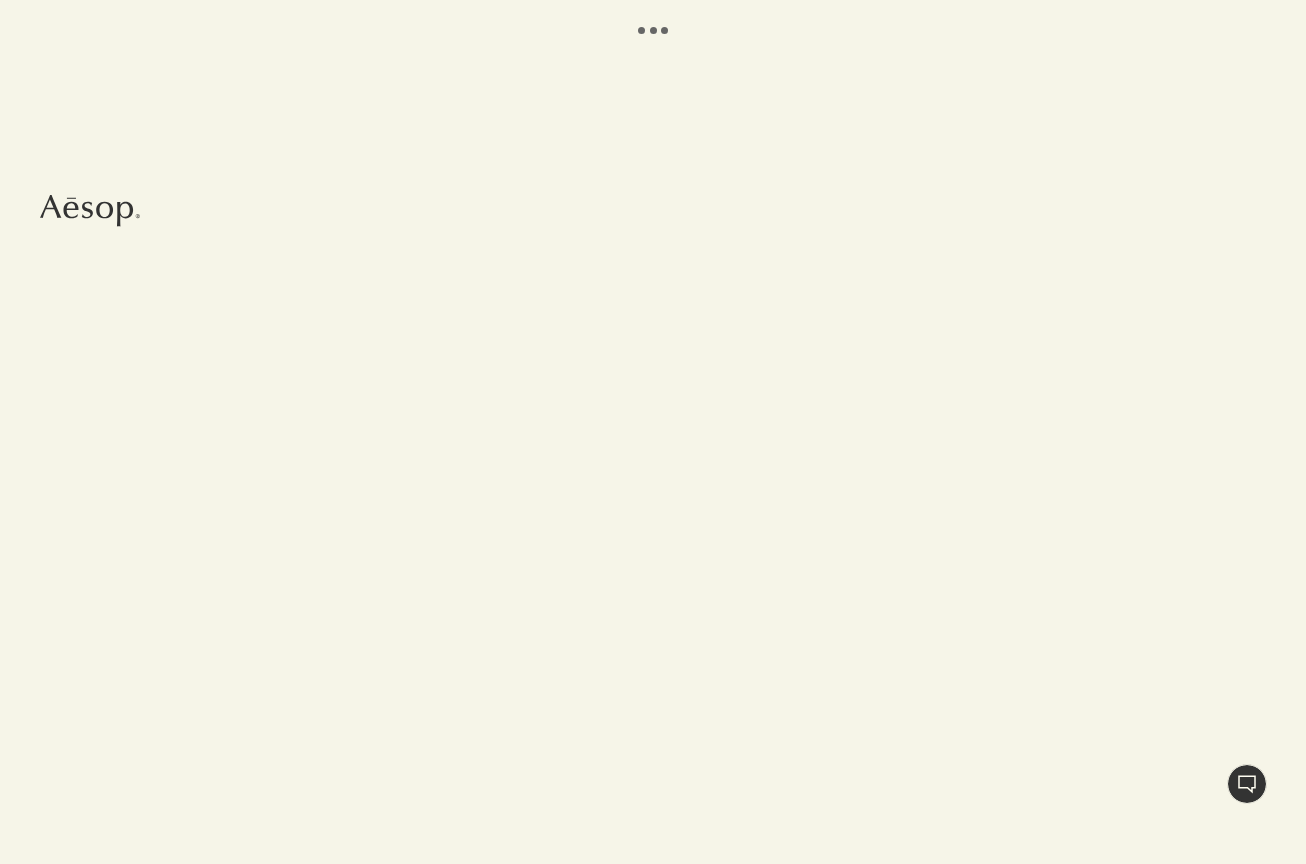scroll, scrollTop: 0, scrollLeft: 0, axis: both 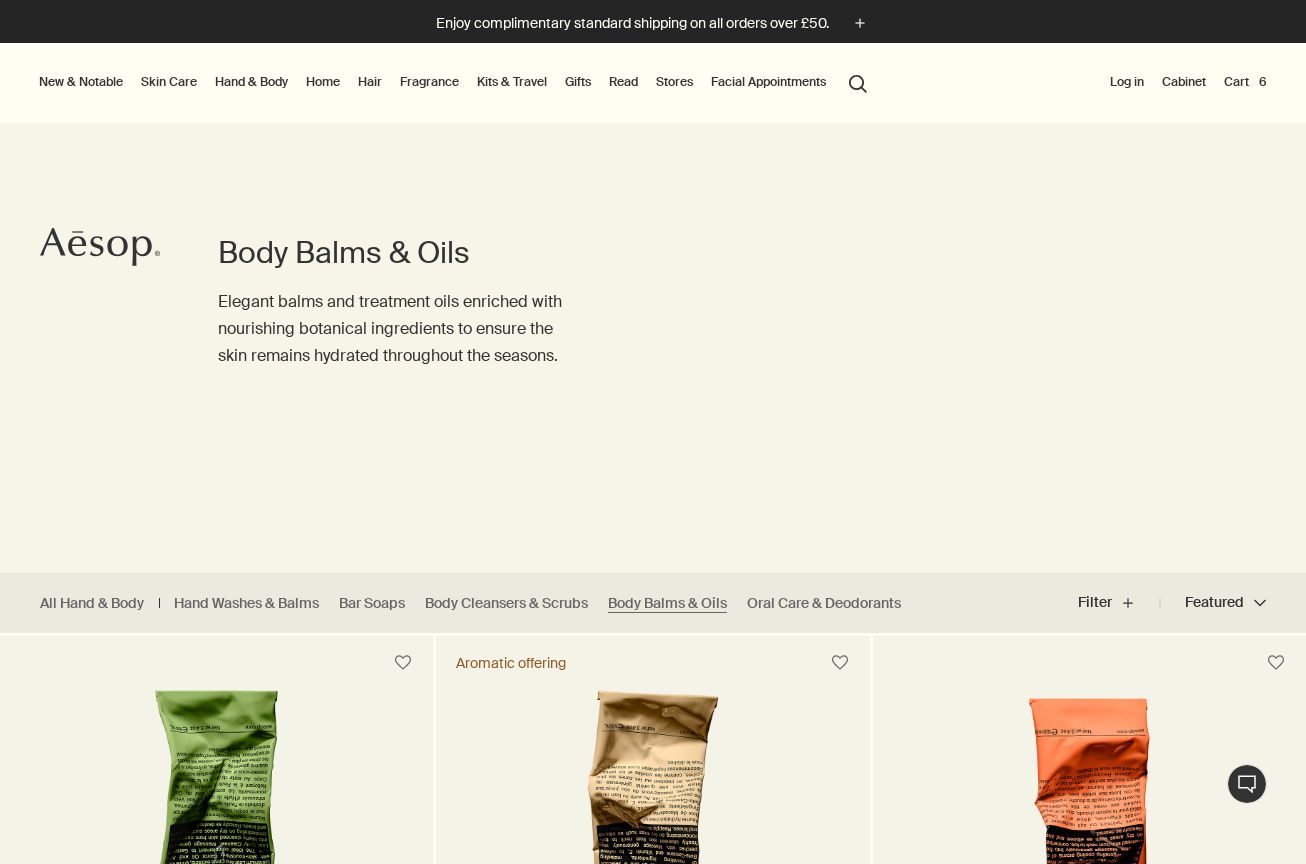 click on "search Search" at bounding box center (858, 82) 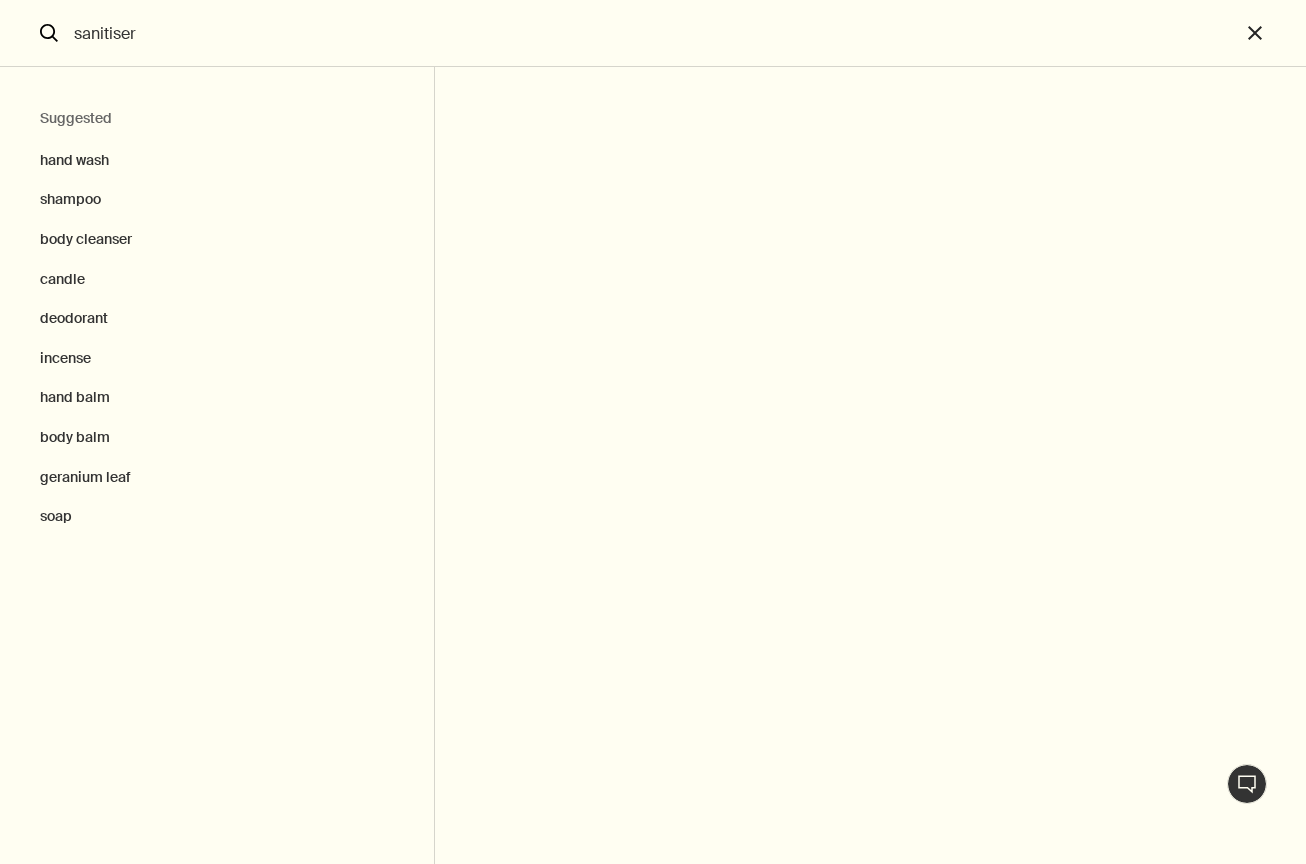 type on "sanitiser" 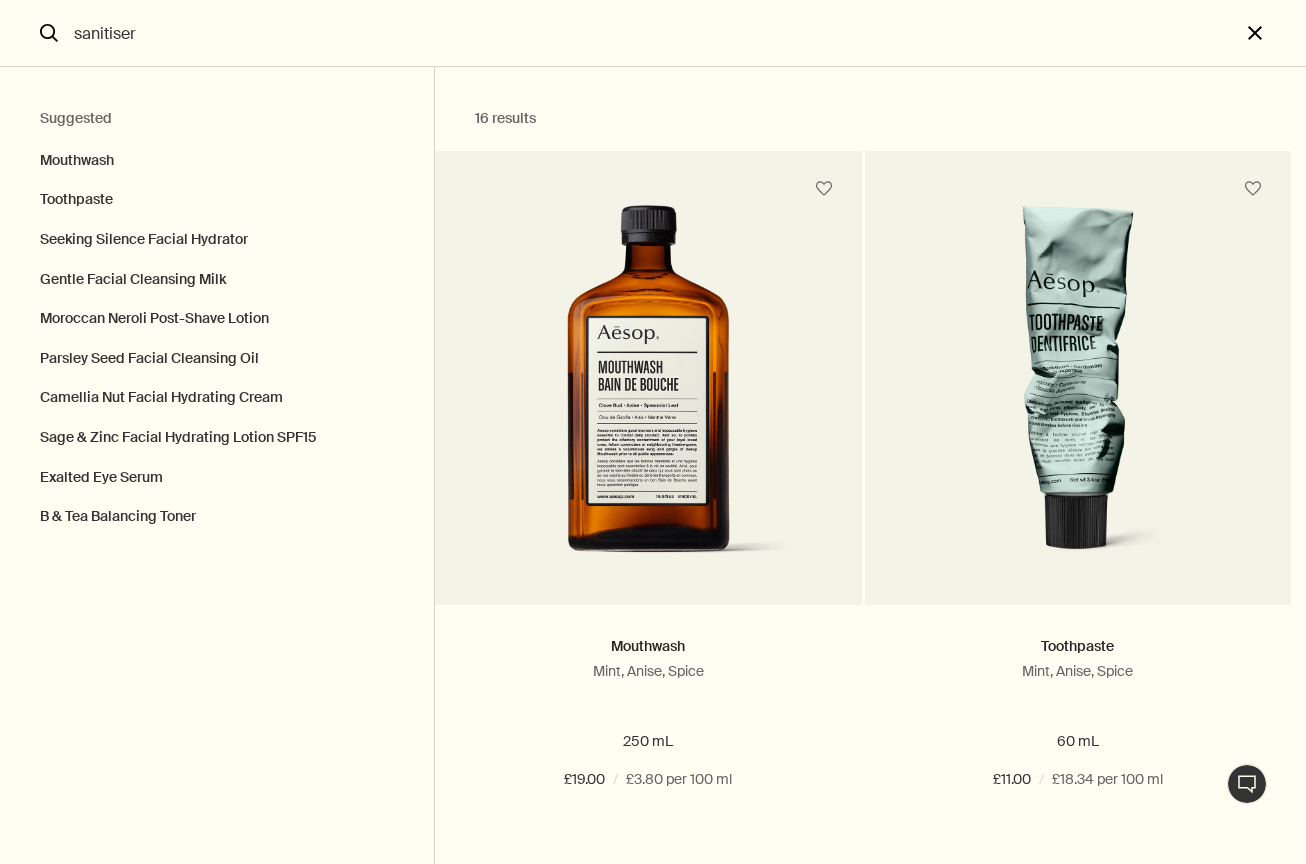 scroll, scrollTop: 0, scrollLeft: 0, axis: both 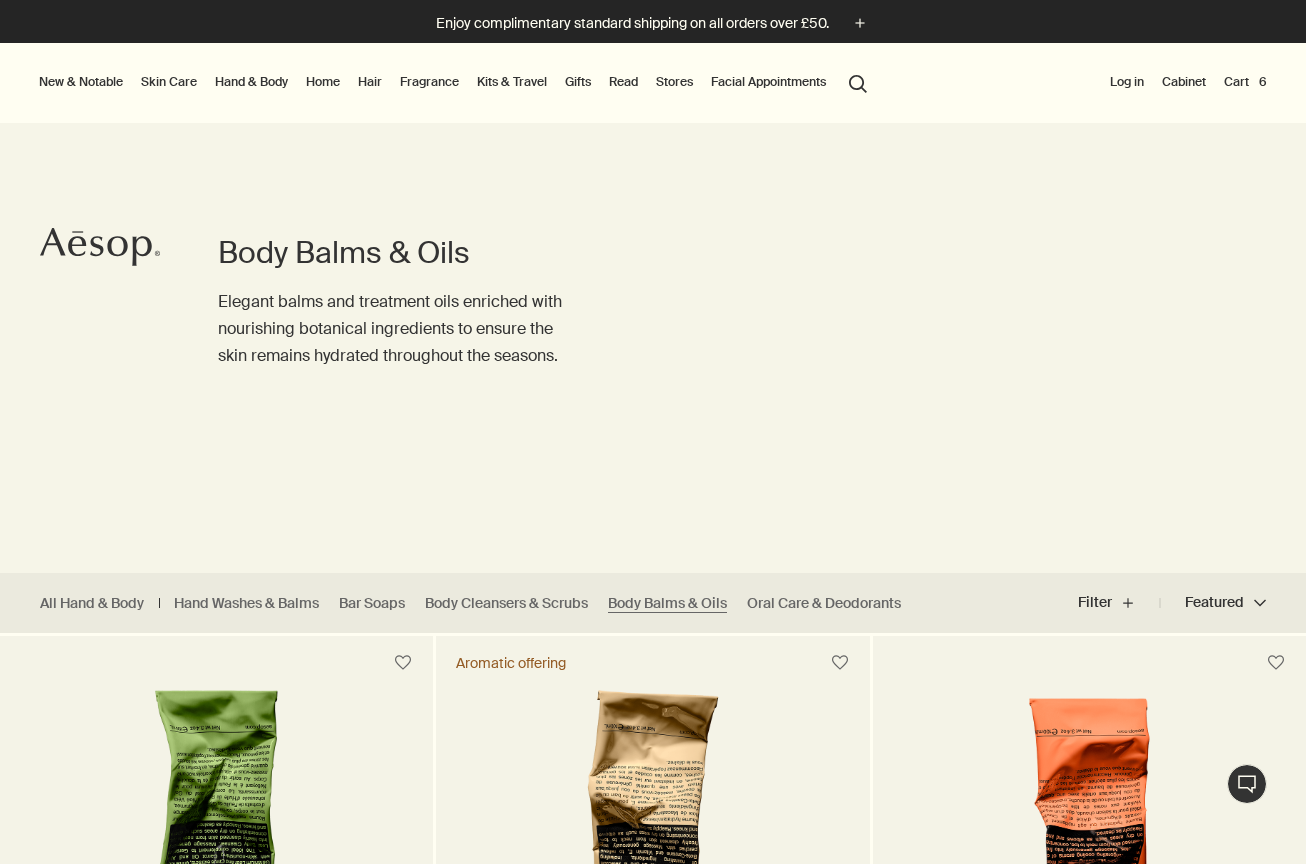 click on "Kits & Travel" at bounding box center (512, 82) 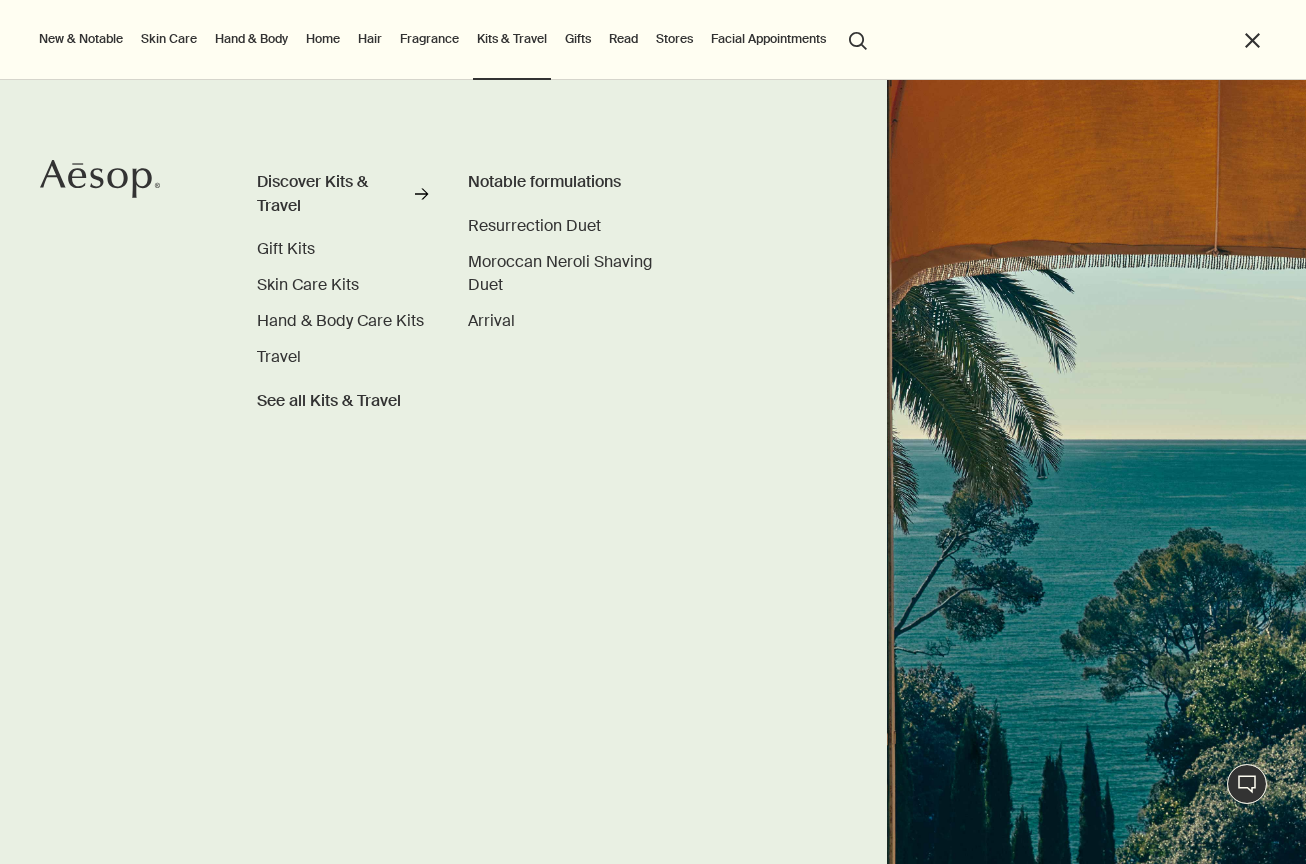 click on "Hand & Body" at bounding box center (251, 39) 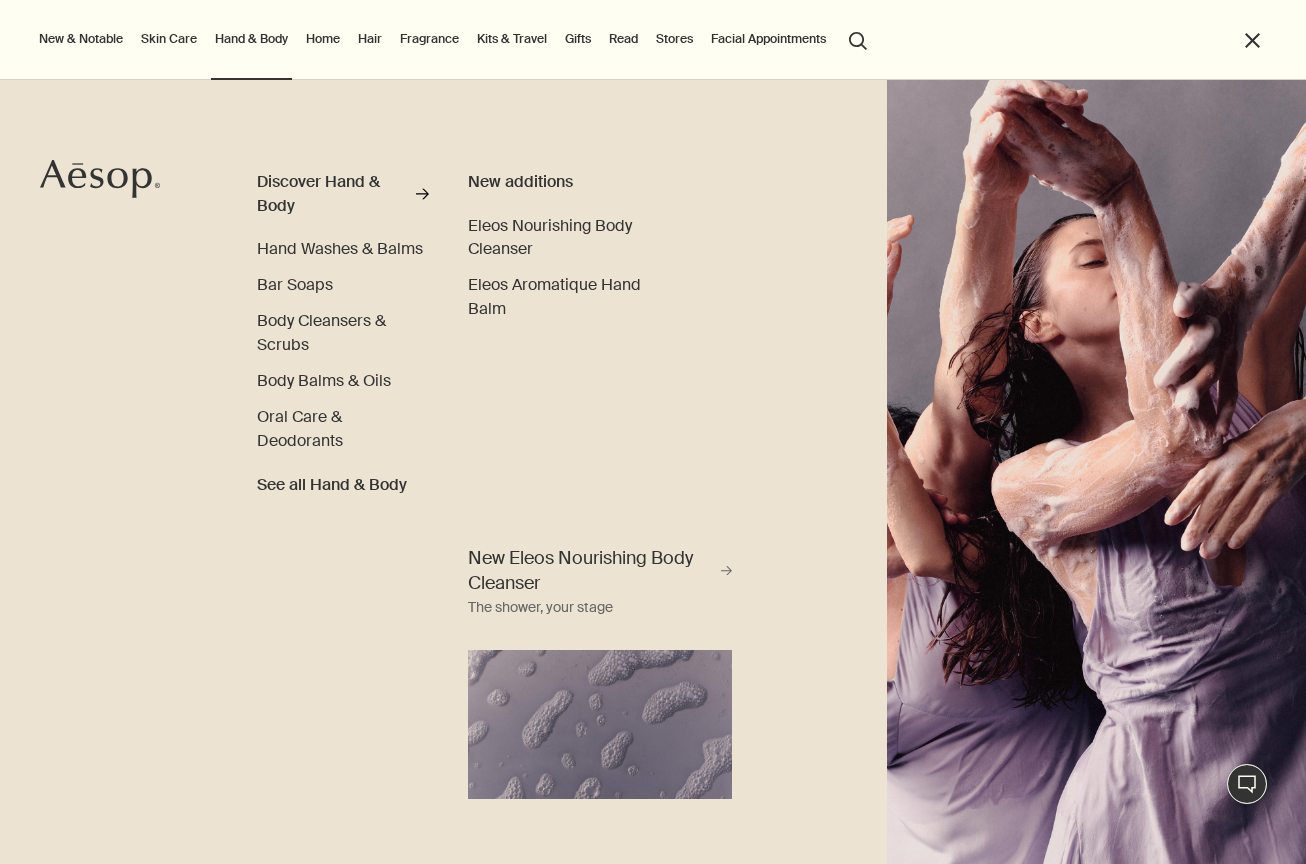click on "New & Notable" at bounding box center [81, 39] 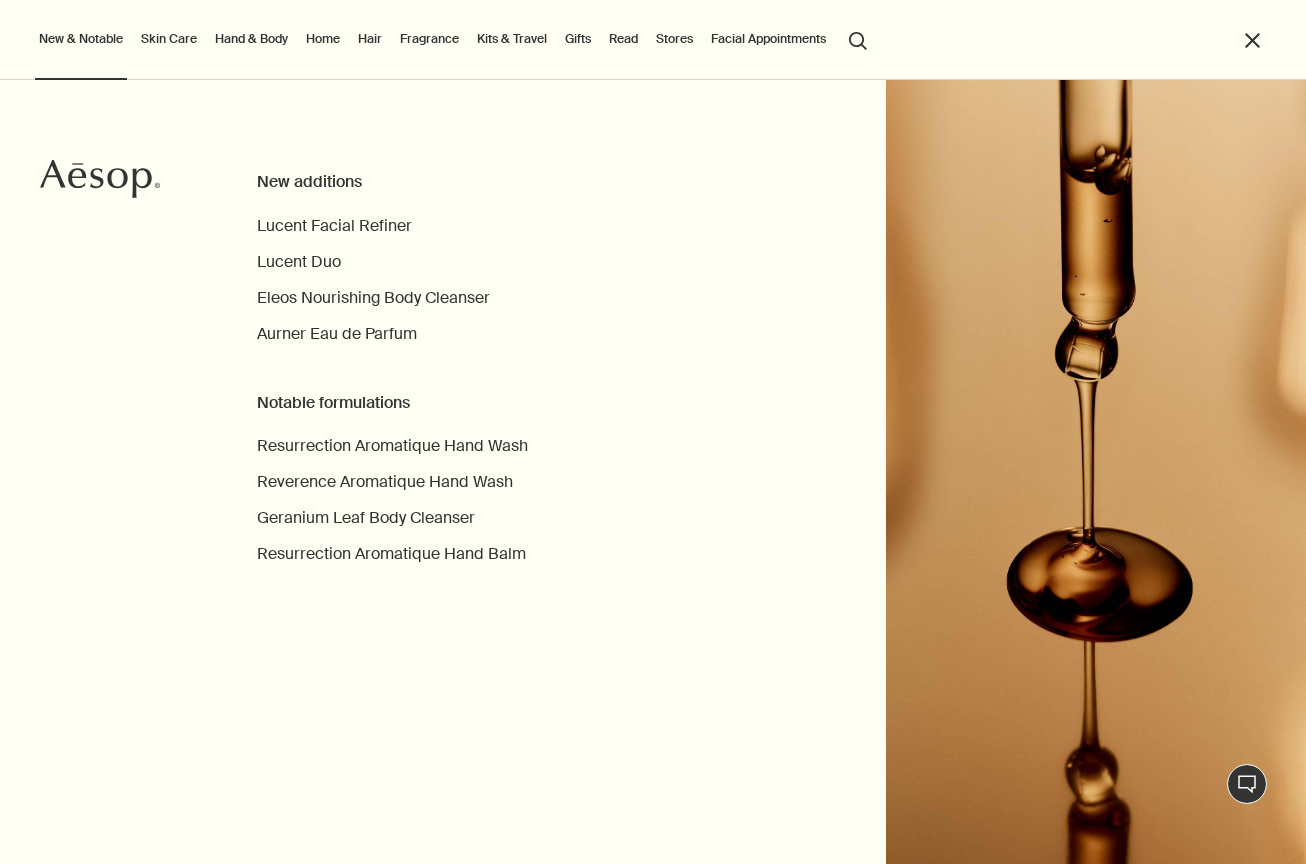 click on "Skin Care" at bounding box center [169, 39] 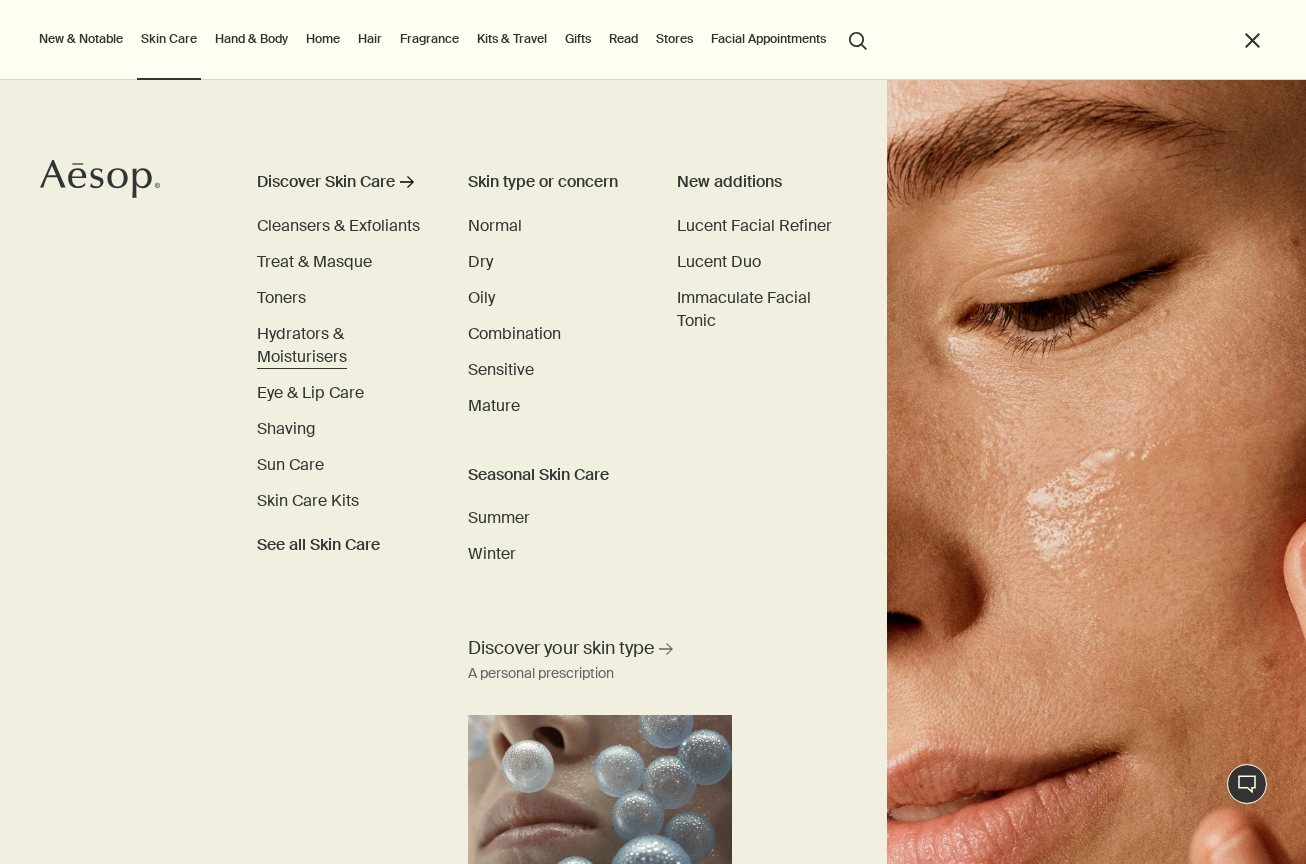 click on "Hydrators & Moisturisers" at bounding box center (302, 345) 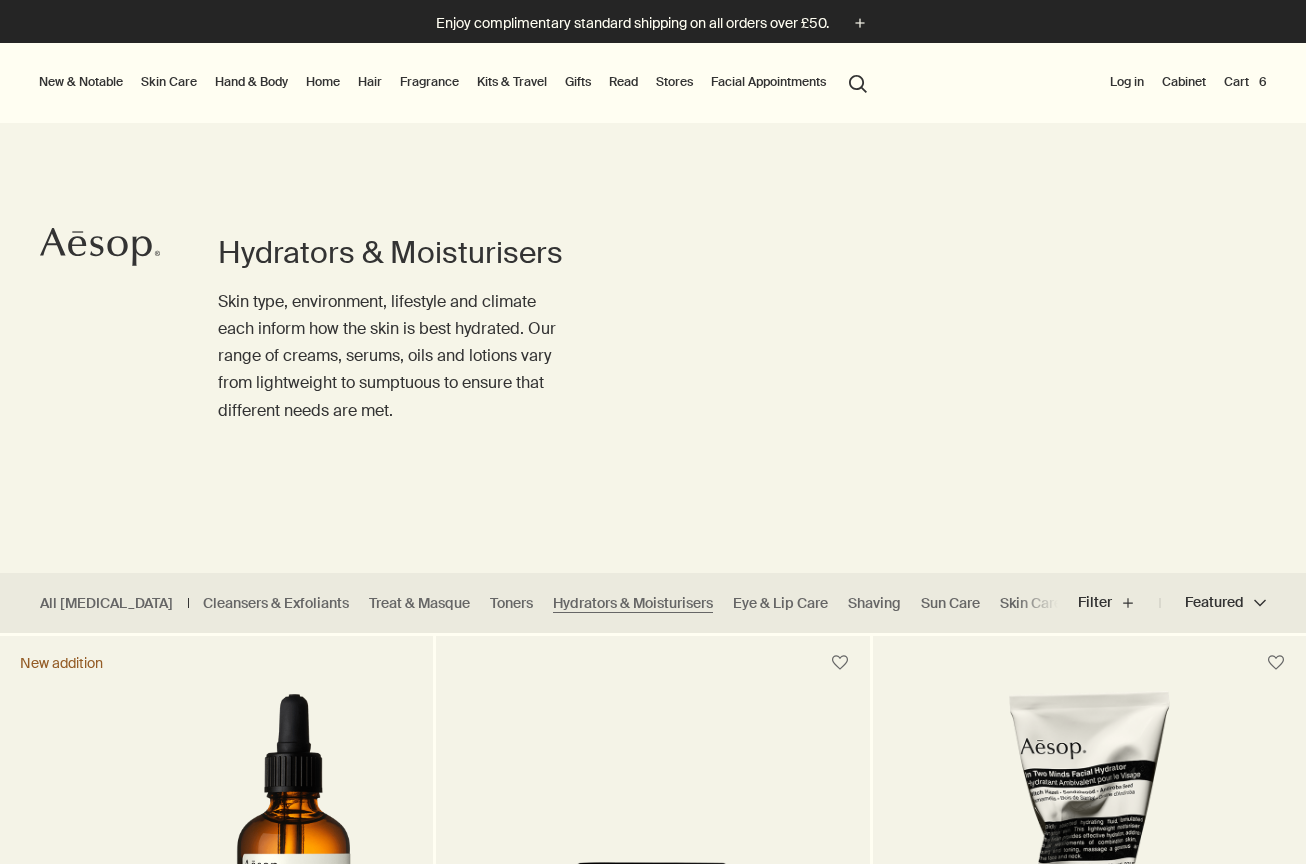 scroll, scrollTop: 300, scrollLeft: 0, axis: vertical 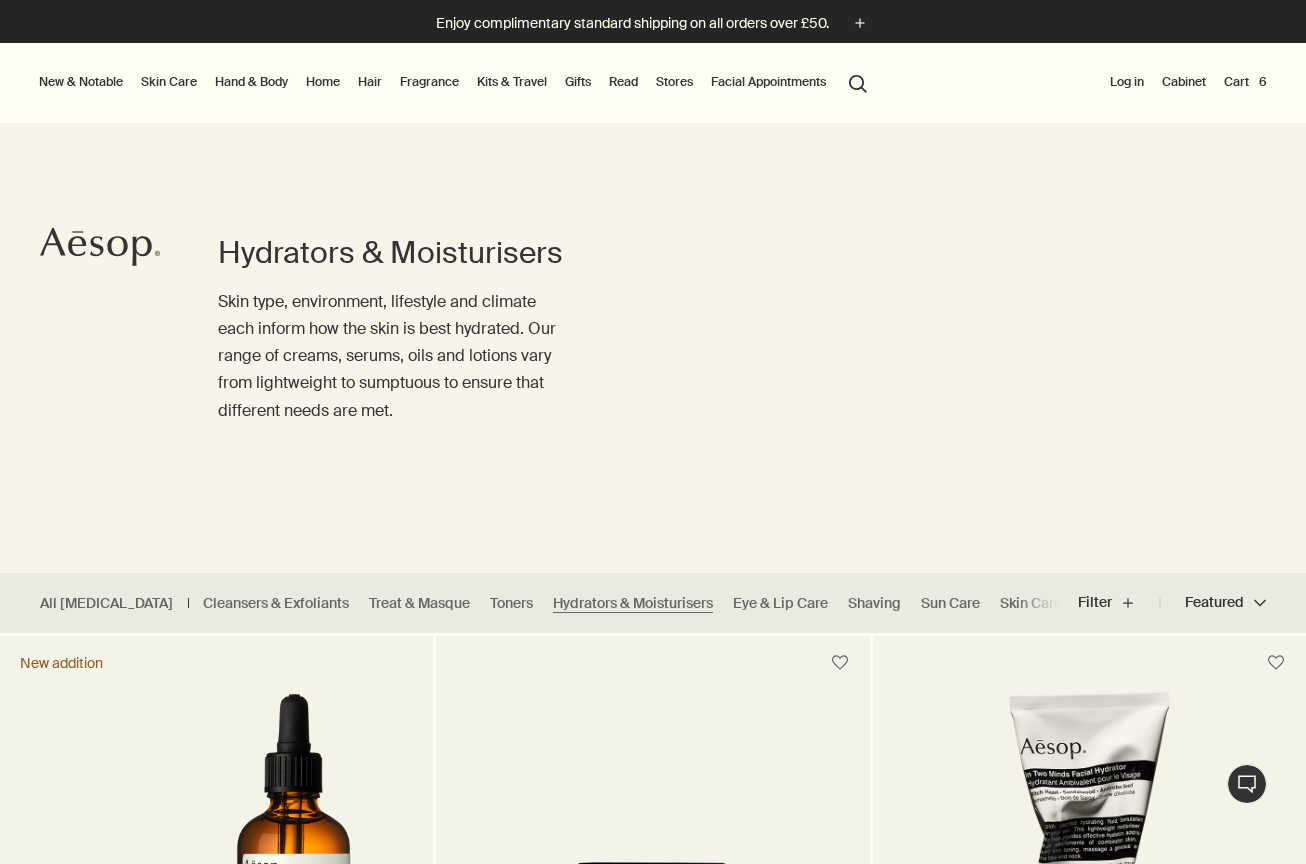 click on "Cart 6" at bounding box center [1245, 82] 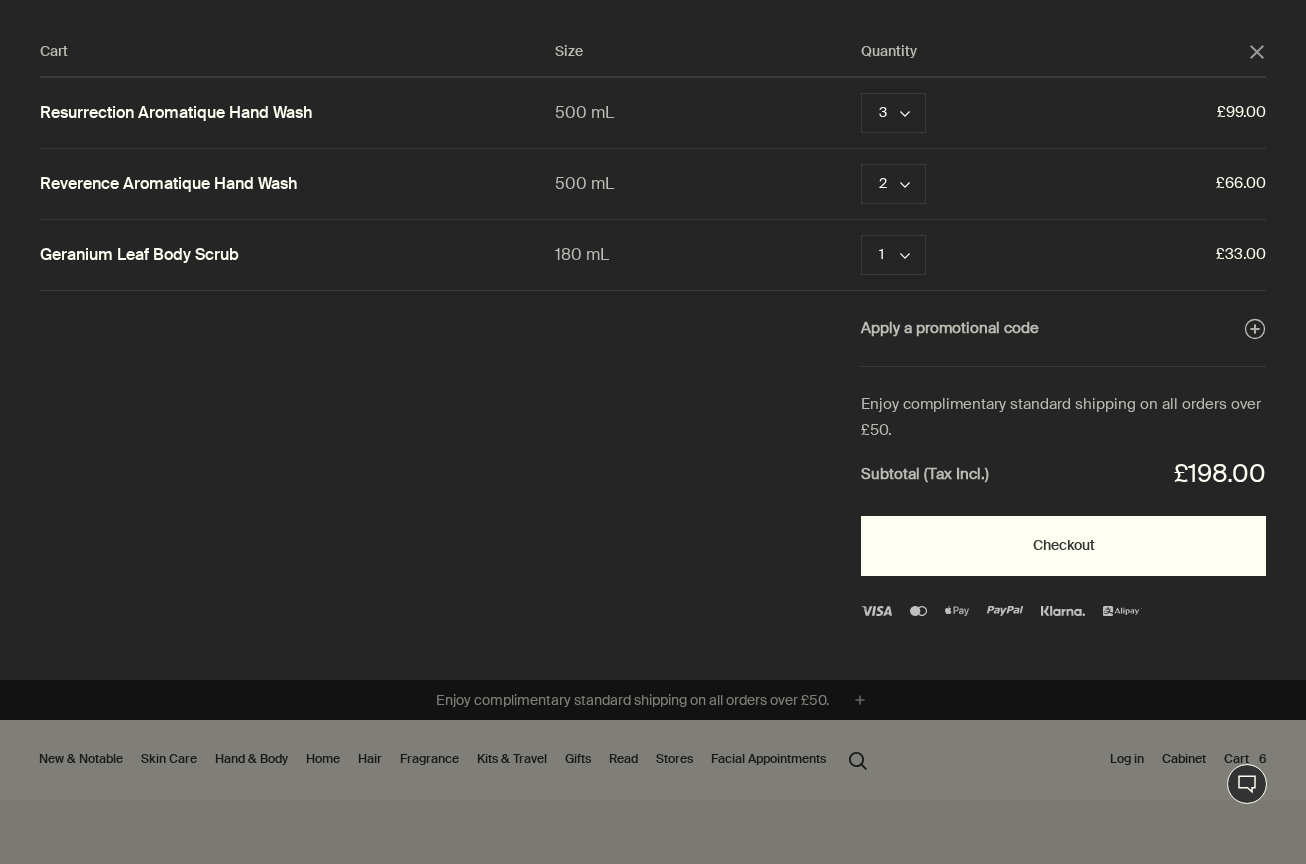 click on "Checkout" at bounding box center (1063, 546) 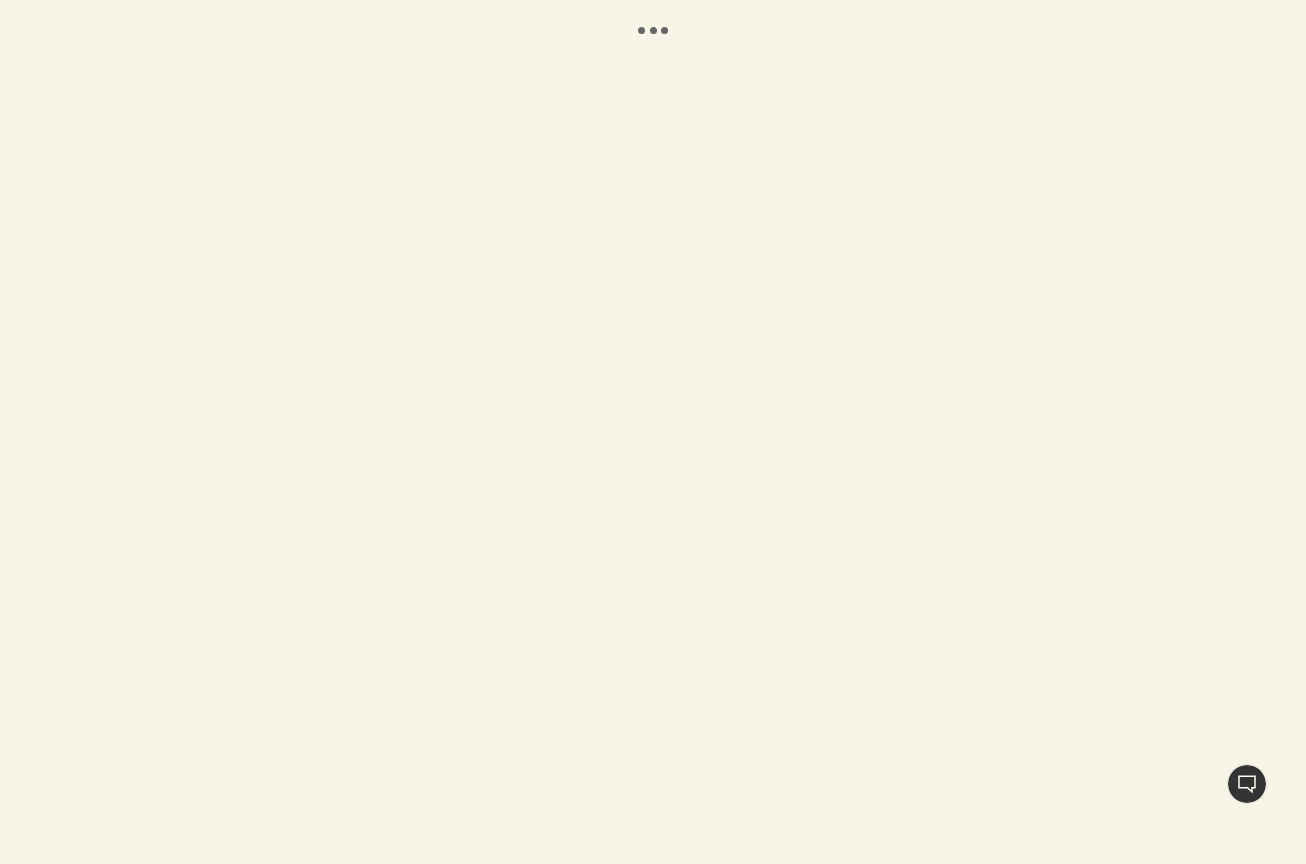 scroll, scrollTop: 0, scrollLeft: 0, axis: both 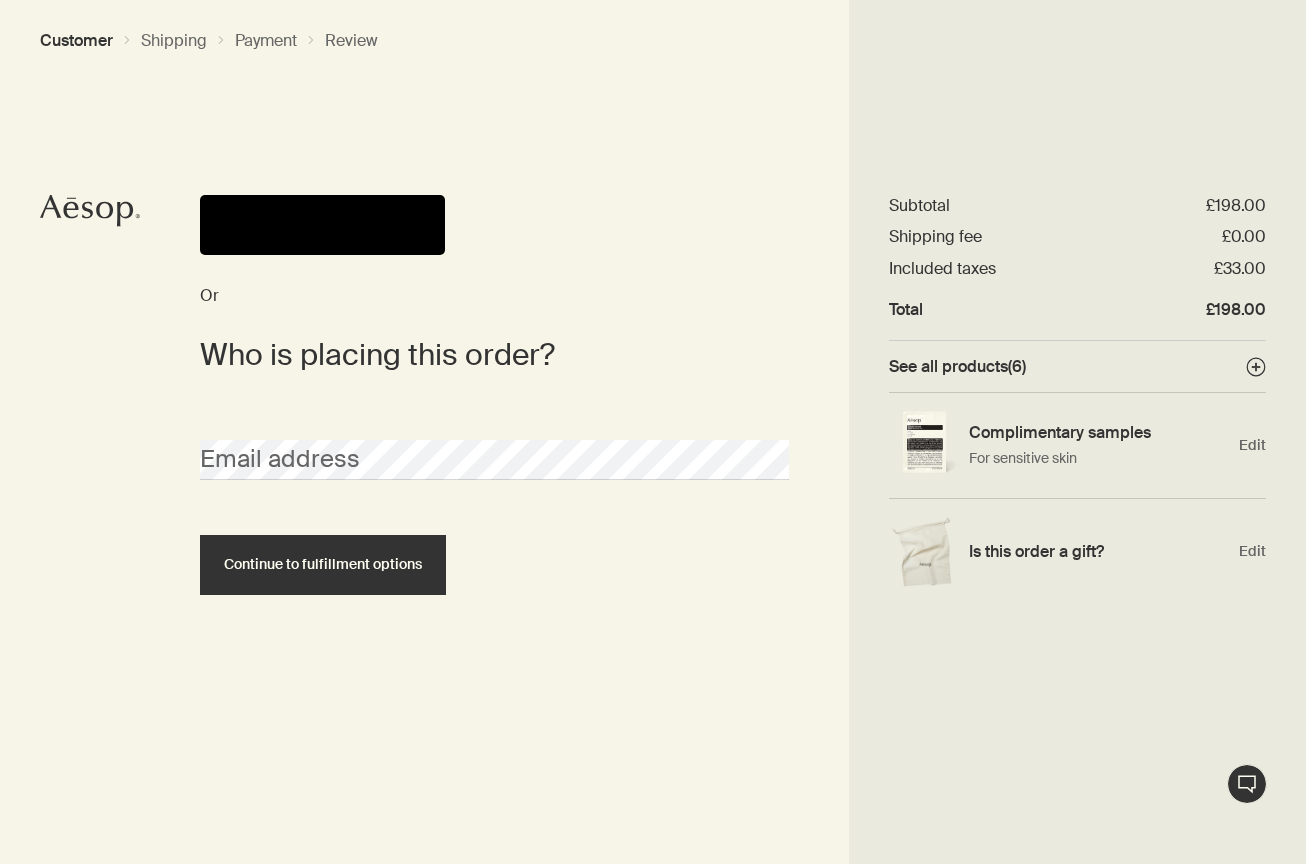 click at bounding box center (322, 225) 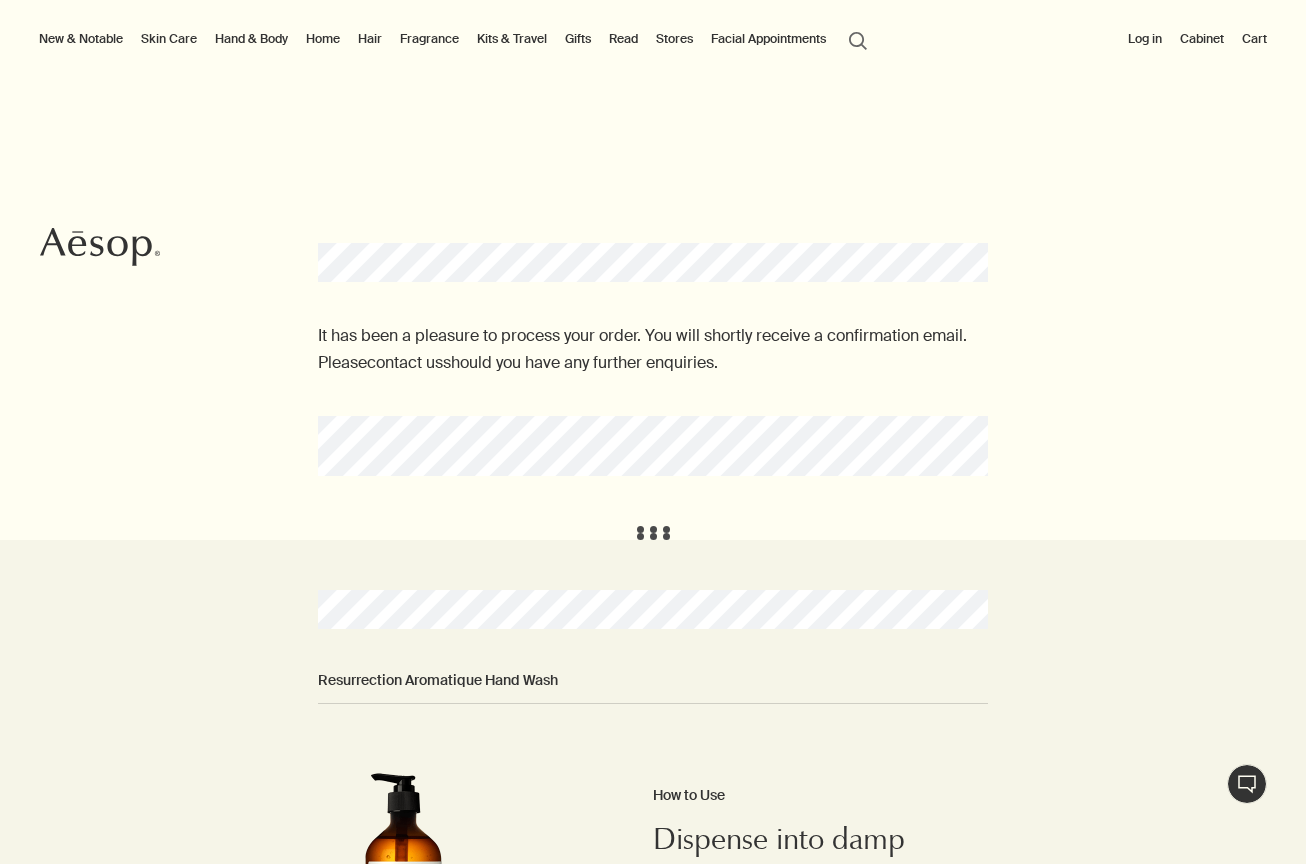 scroll, scrollTop: 0, scrollLeft: 0, axis: both 